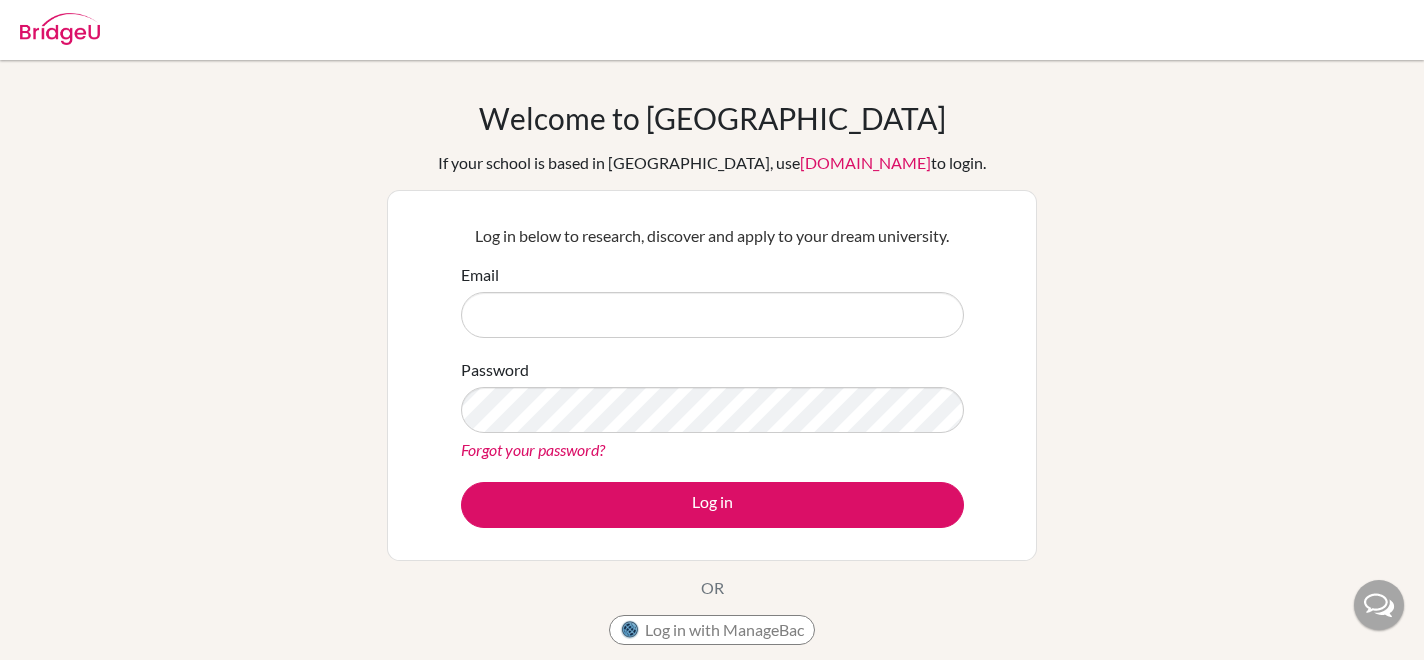 scroll, scrollTop: 0, scrollLeft: 0, axis: both 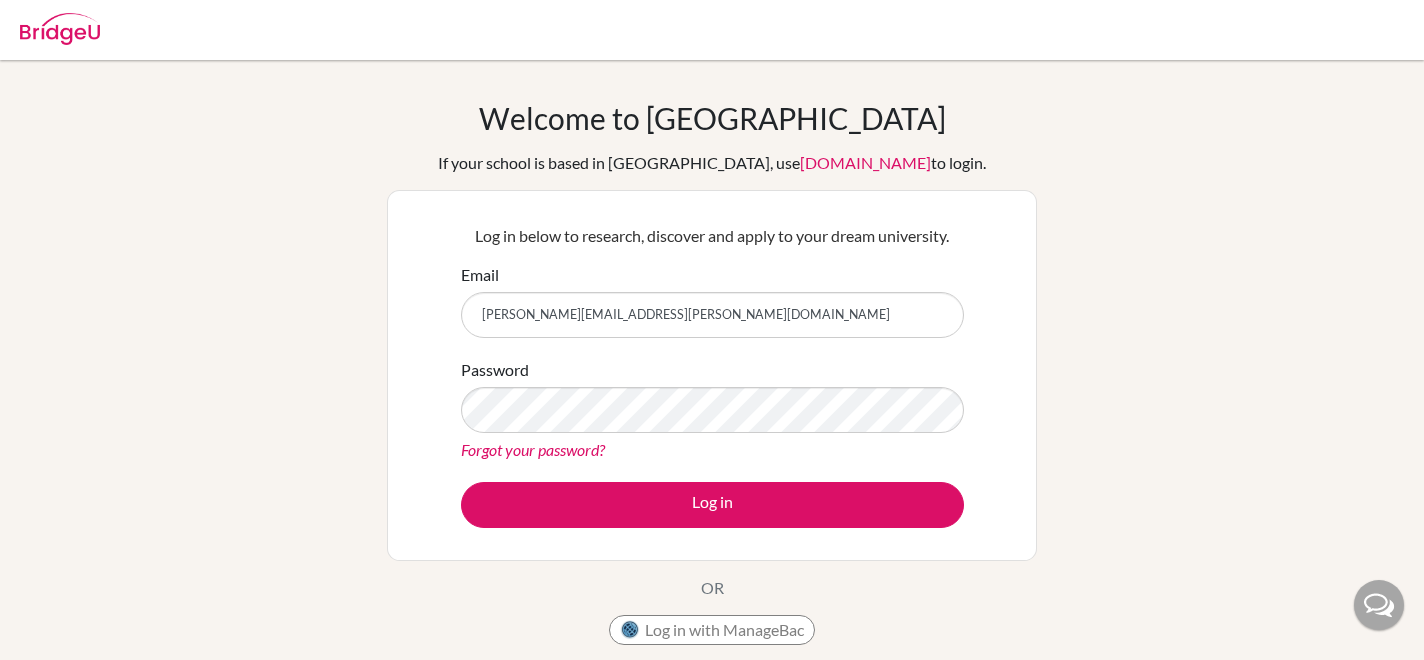type on "[PERSON_NAME][EMAIL_ADDRESS][PERSON_NAME][DOMAIN_NAME]" 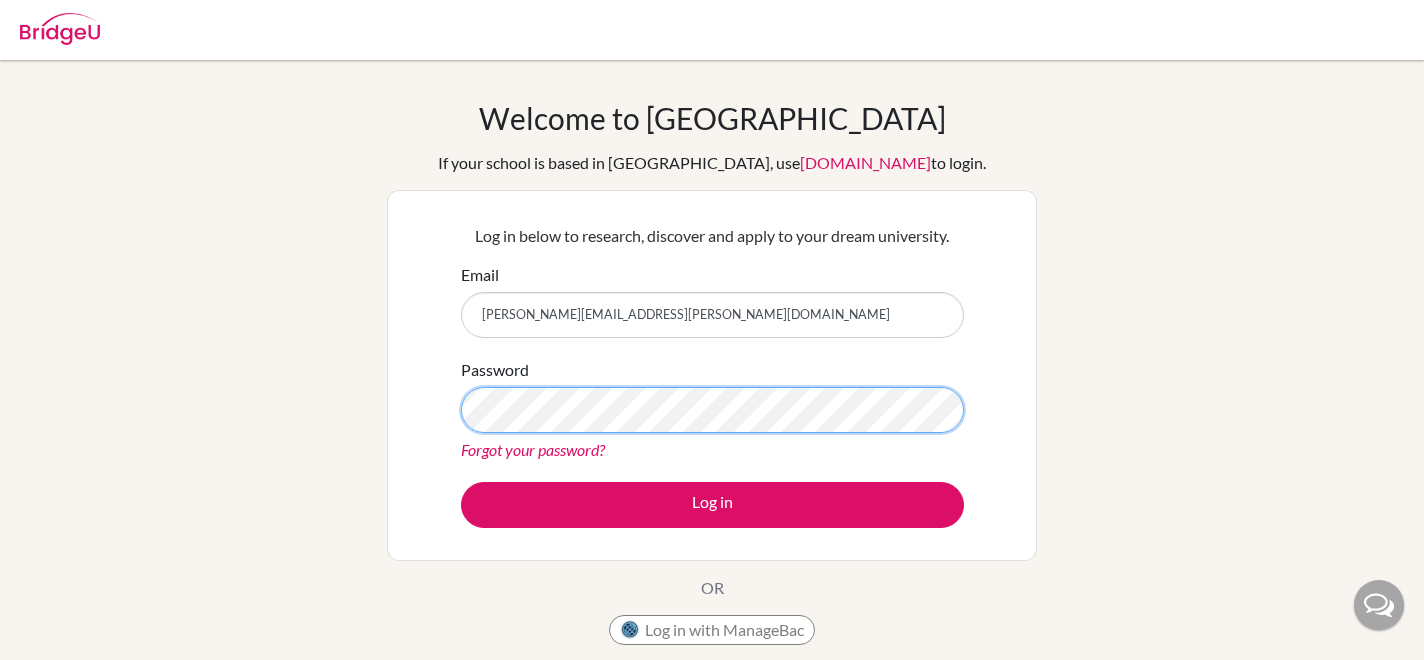 click on "Log in" at bounding box center [712, 505] 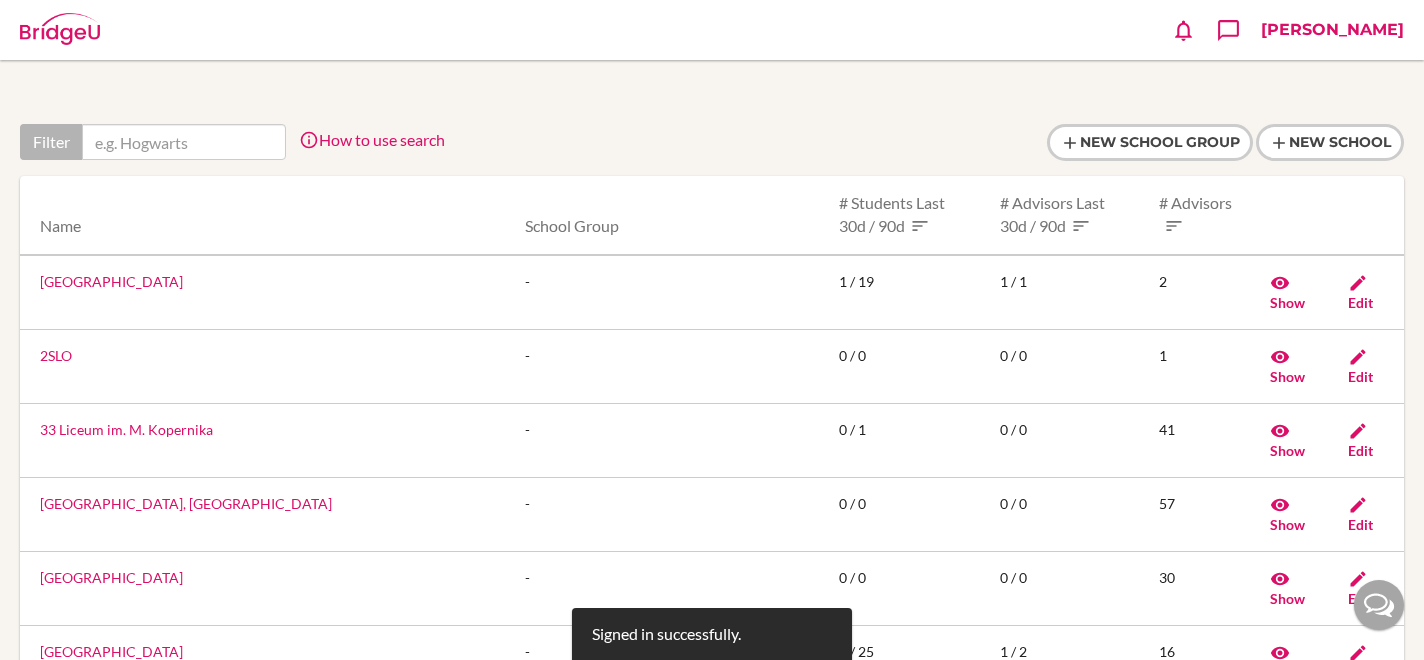scroll, scrollTop: 0, scrollLeft: 0, axis: both 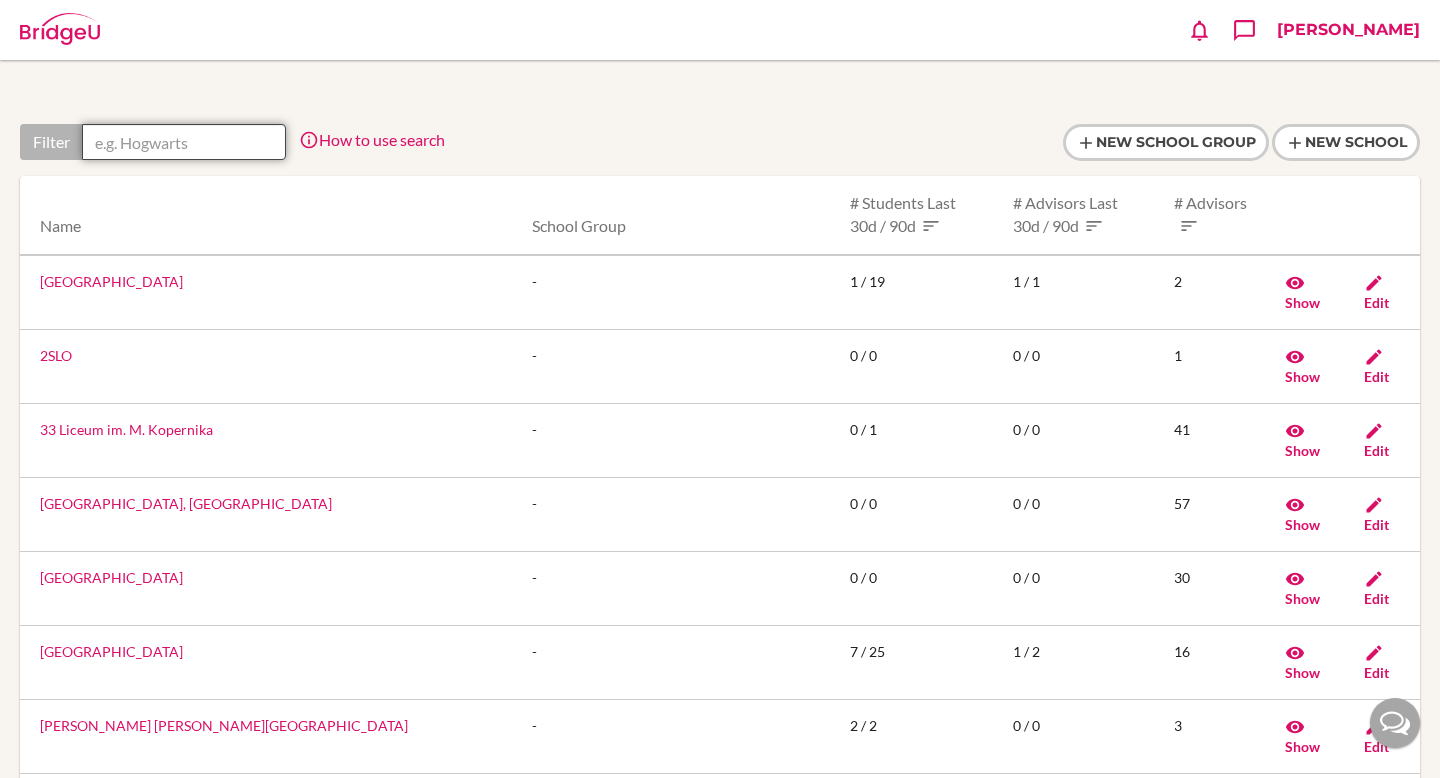 click at bounding box center [184, 142] 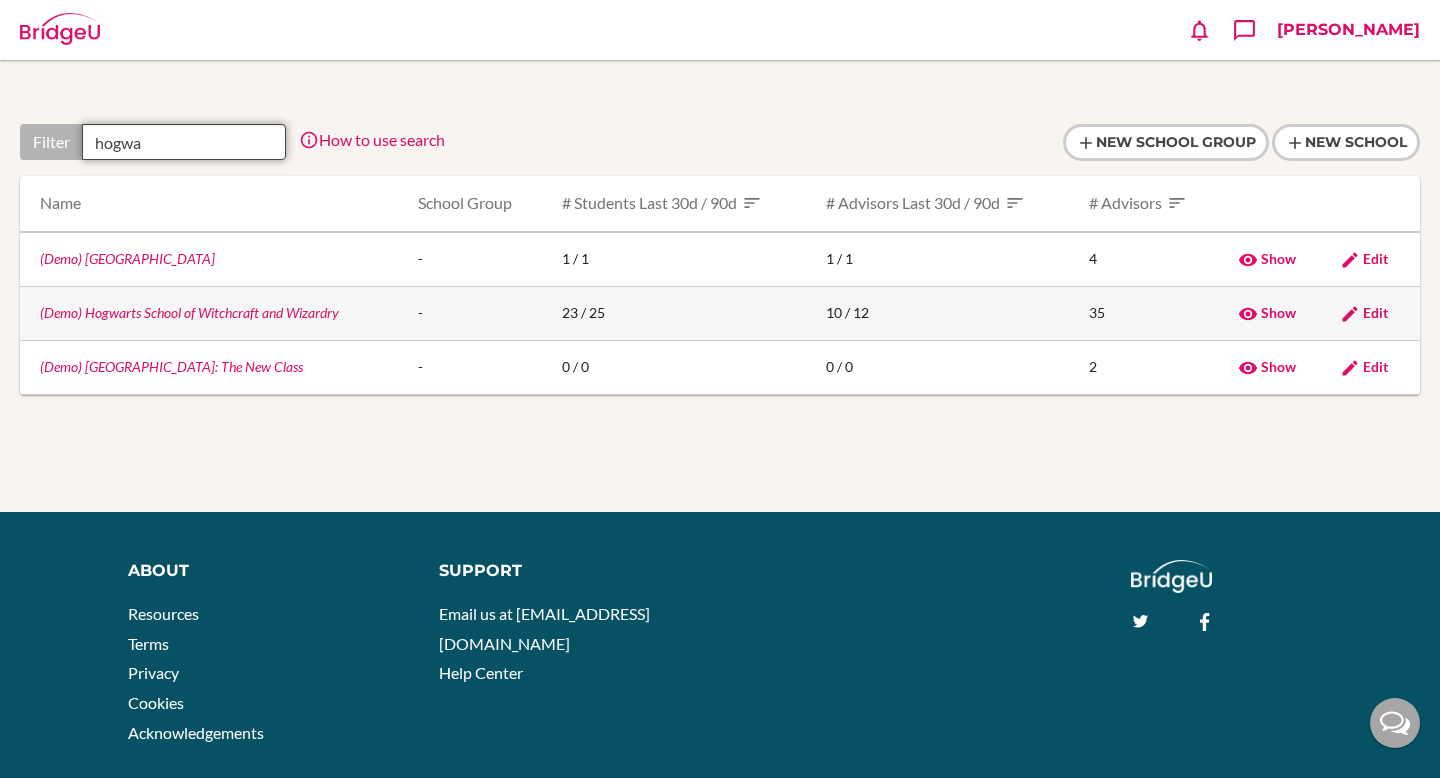 type on "hogwa" 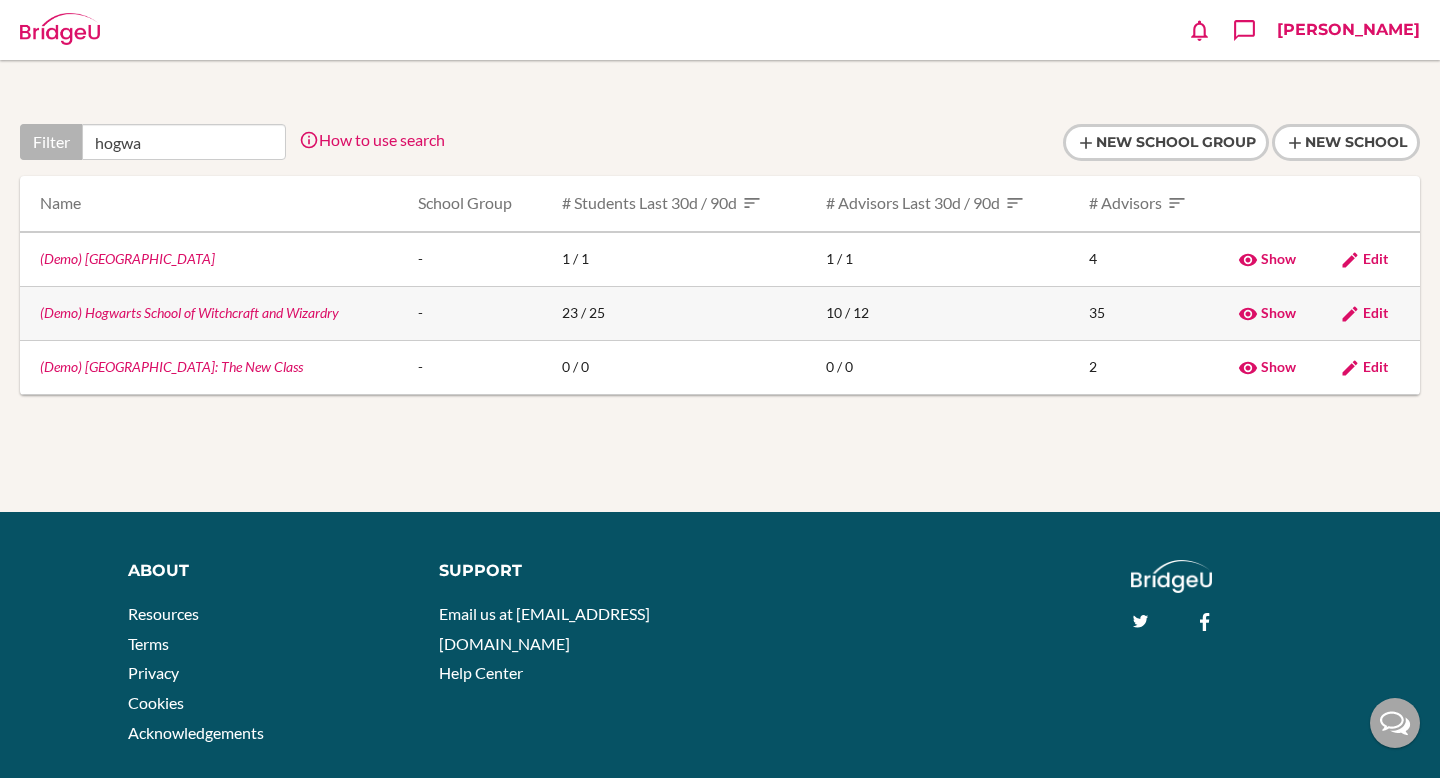 click on "(Demo) Hogwarts School of Witchcraft and Wizardry" at bounding box center [189, 312] 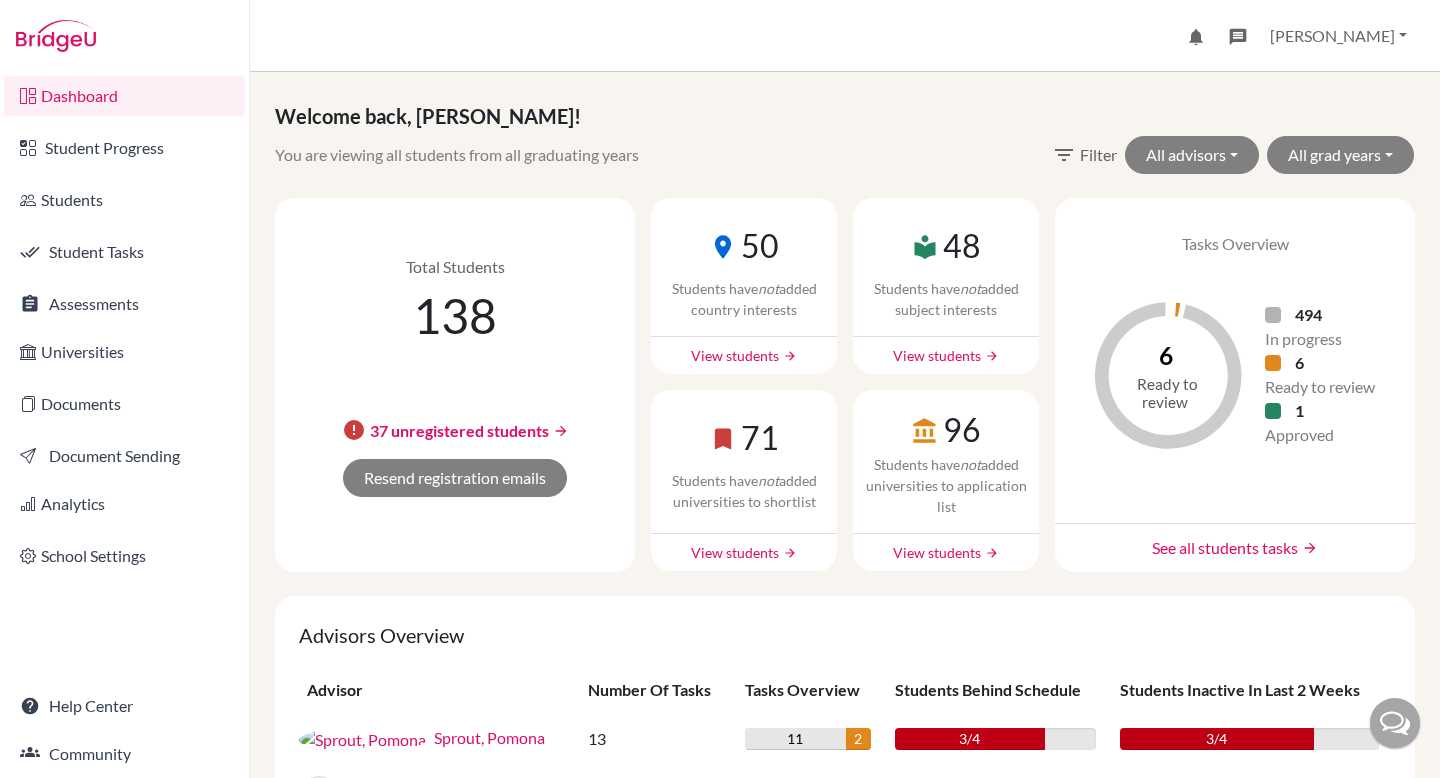 scroll, scrollTop: 0, scrollLeft: 0, axis: both 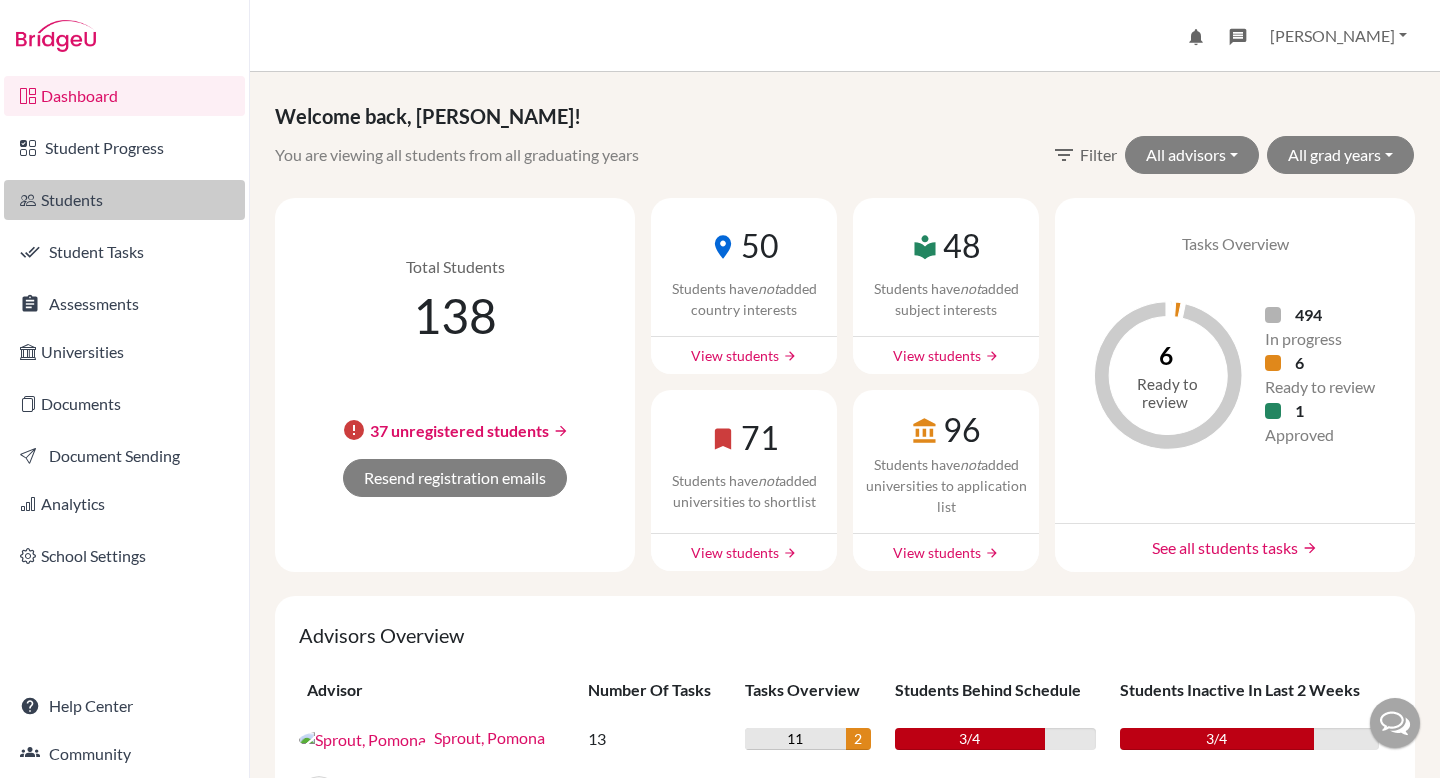 click on "Students" at bounding box center (124, 200) 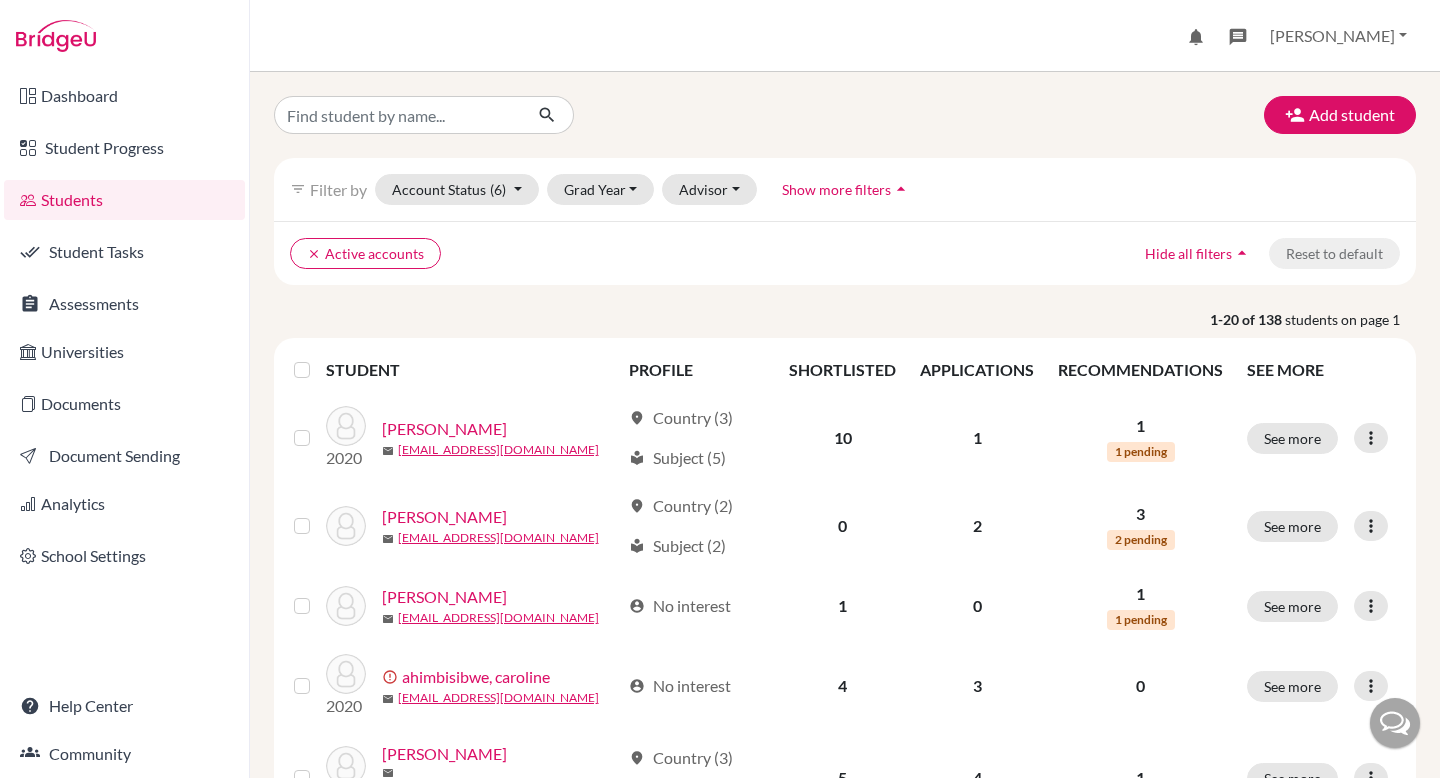 scroll, scrollTop: 0, scrollLeft: 0, axis: both 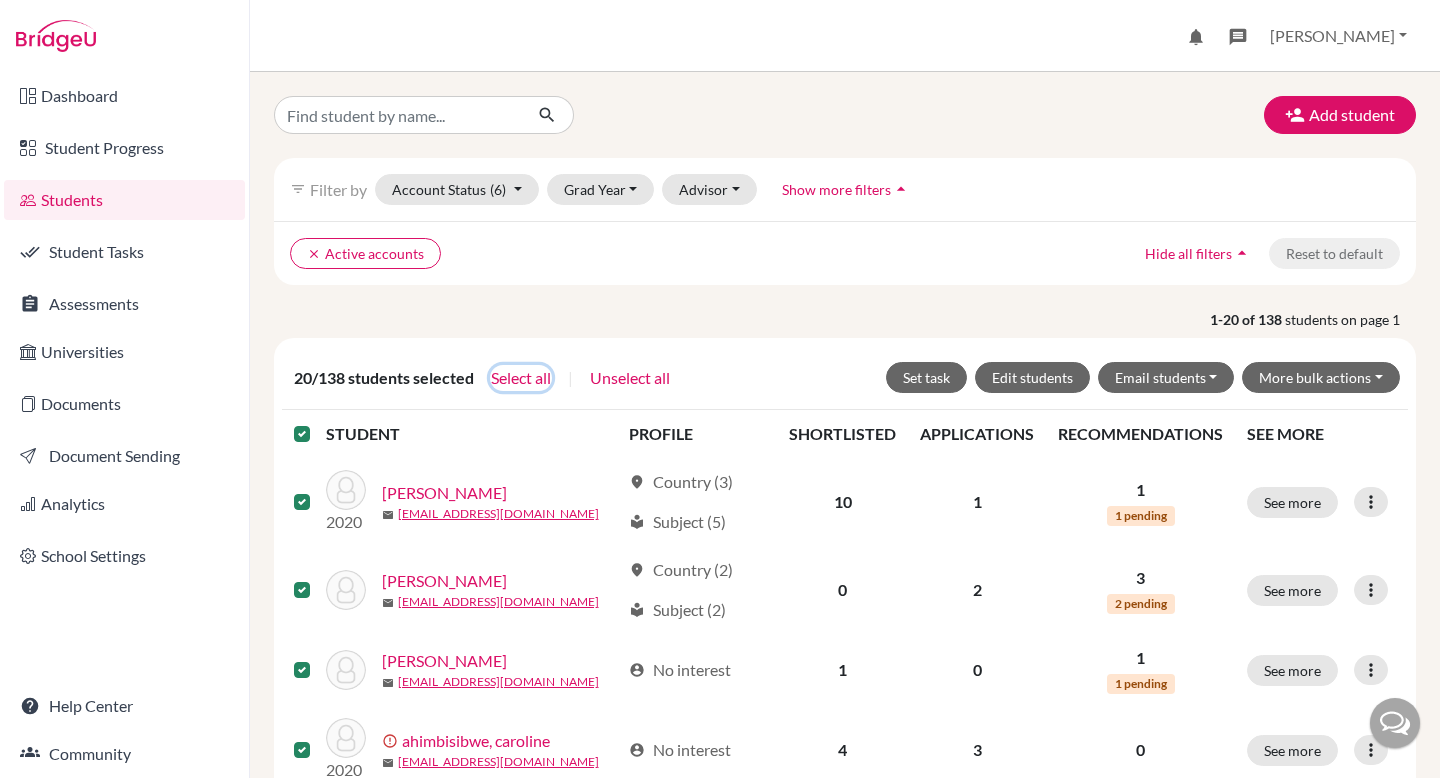 click on "Select all" 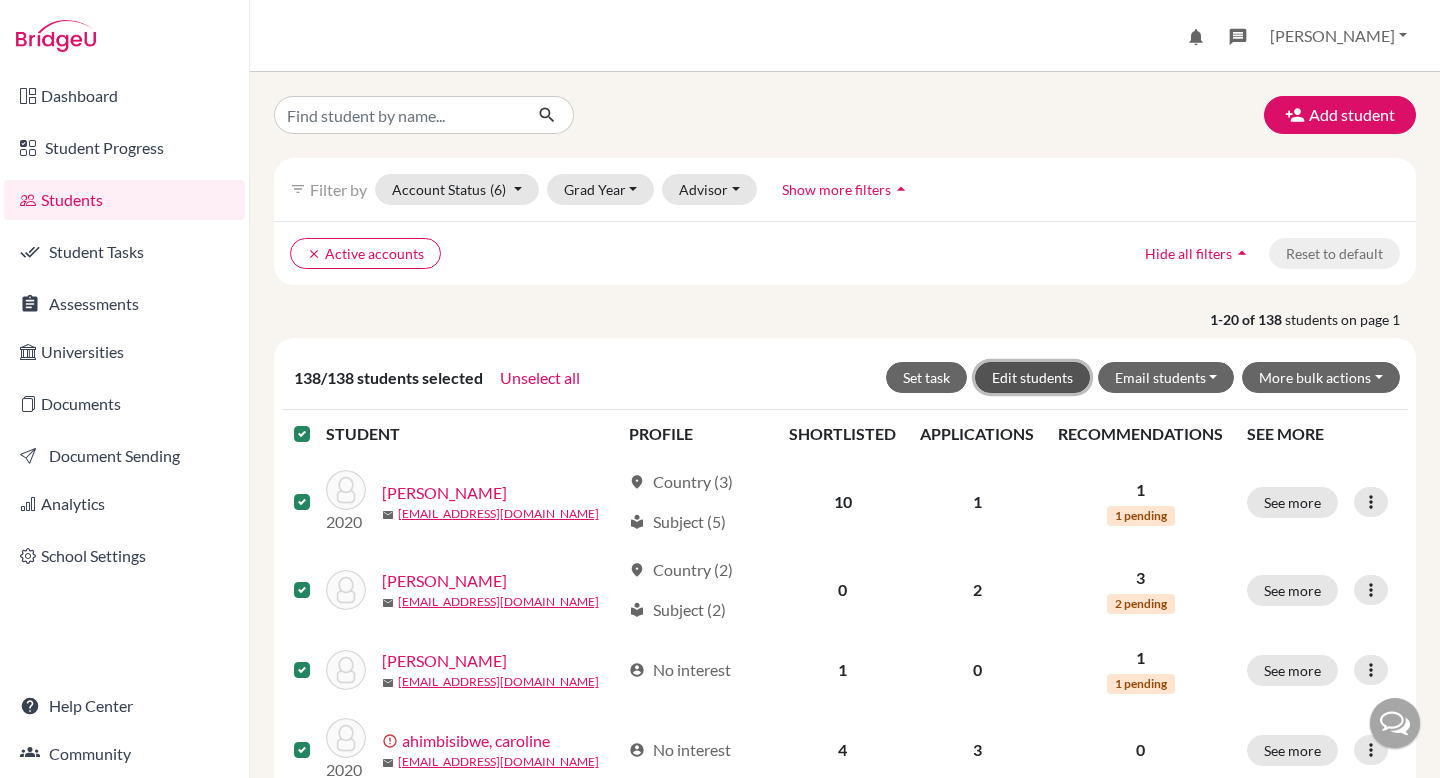 click on "Edit students" at bounding box center [1032, 377] 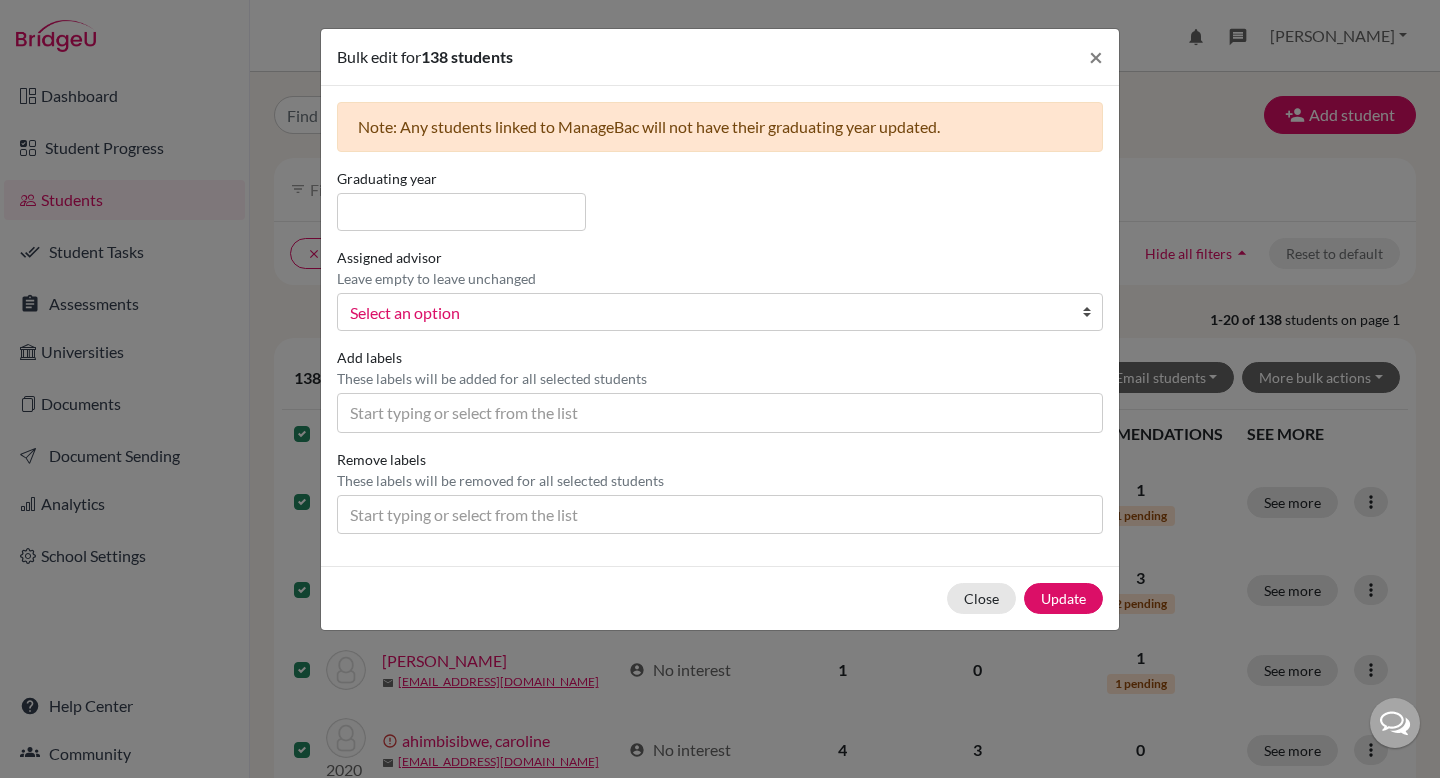 click on "Select an option" at bounding box center [707, 313] 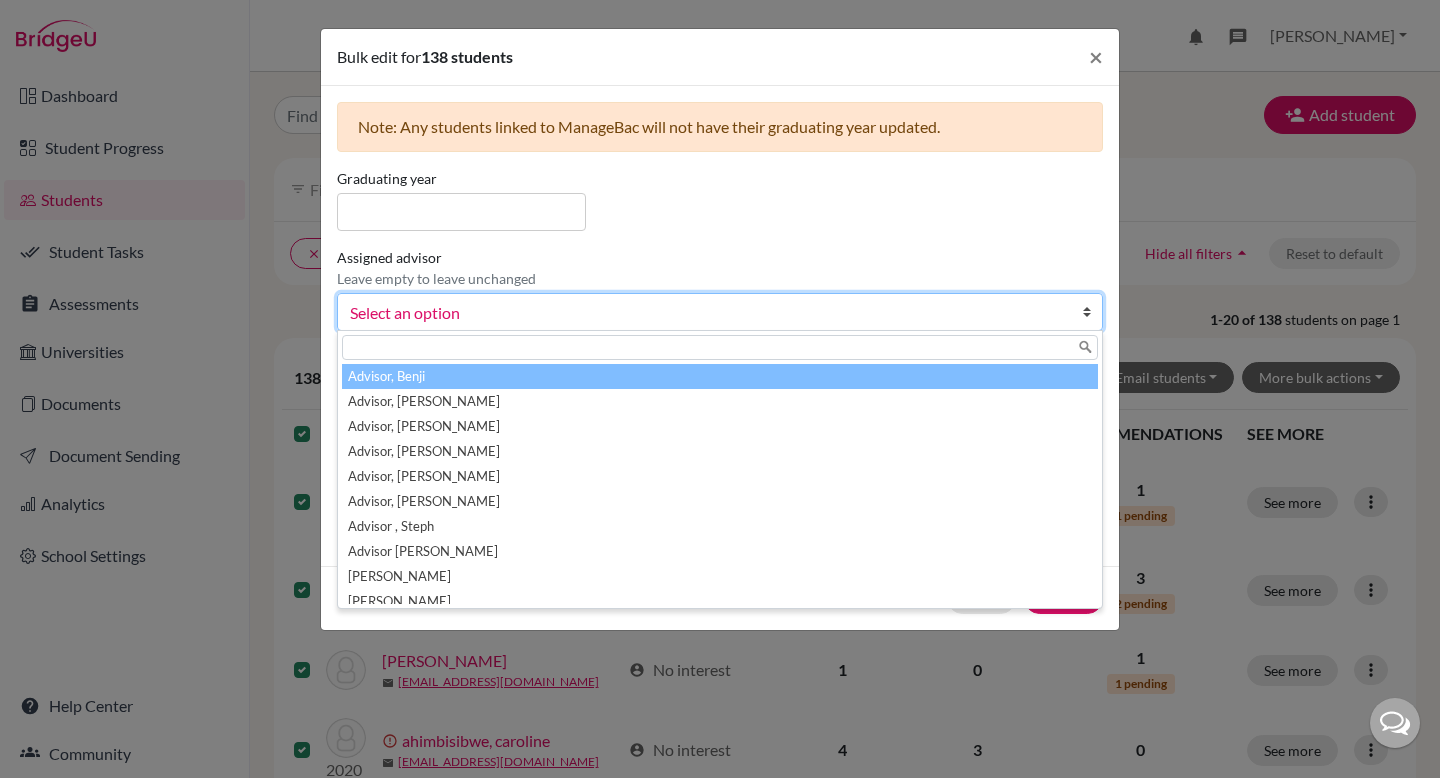 click on "Graduating year Assigned advisor Leave empty to leave unchanged Advisor, Benji Advisor, Jessica Advisor, Lydia Advisor, Marco Advisor, Nandini Advisor, Riya Advisor , Steph Advisor demo, Carol Arese, Sharon Buckley, Chris CD, Test Staff Counsellor, Thea Criddle, Matt Feynman, Steven Higginson, David Iacovacci, Alessandro Ishan, Test Production King, MsJen Lane, Cherry Lowe, Michal Martin , Advisor Saladdin, Rafiq Smith, Neil Sprout, Pomona Strausfield, Ronaldo test, alam Test, Aishwarya Test, Sally Tester, Test Test Staff, Himanshu  the advisor, Nicola Whitfield, Patrick Windsor, Mike
Select an option
Advisor, Benji Advisor, Jessica Advisor, Lydia Advisor, Marco Advisor, Nandini Advisor, Riya Advisor , Steph Advisor demo, Carol Arese, Sharon Buckley, Chris CD, Test Staff Counsellor, Thea Criddle, Matt Feynman, Steven Higginson, David Iacovacci, Alessandro Ishan, Test Production King, MsJen Lane, Cherry Lowe, Michal Martin , Advisor Saladdin, Rafiq Smith, Neil Sprout, Pomona" at bounding box center (720, 359) 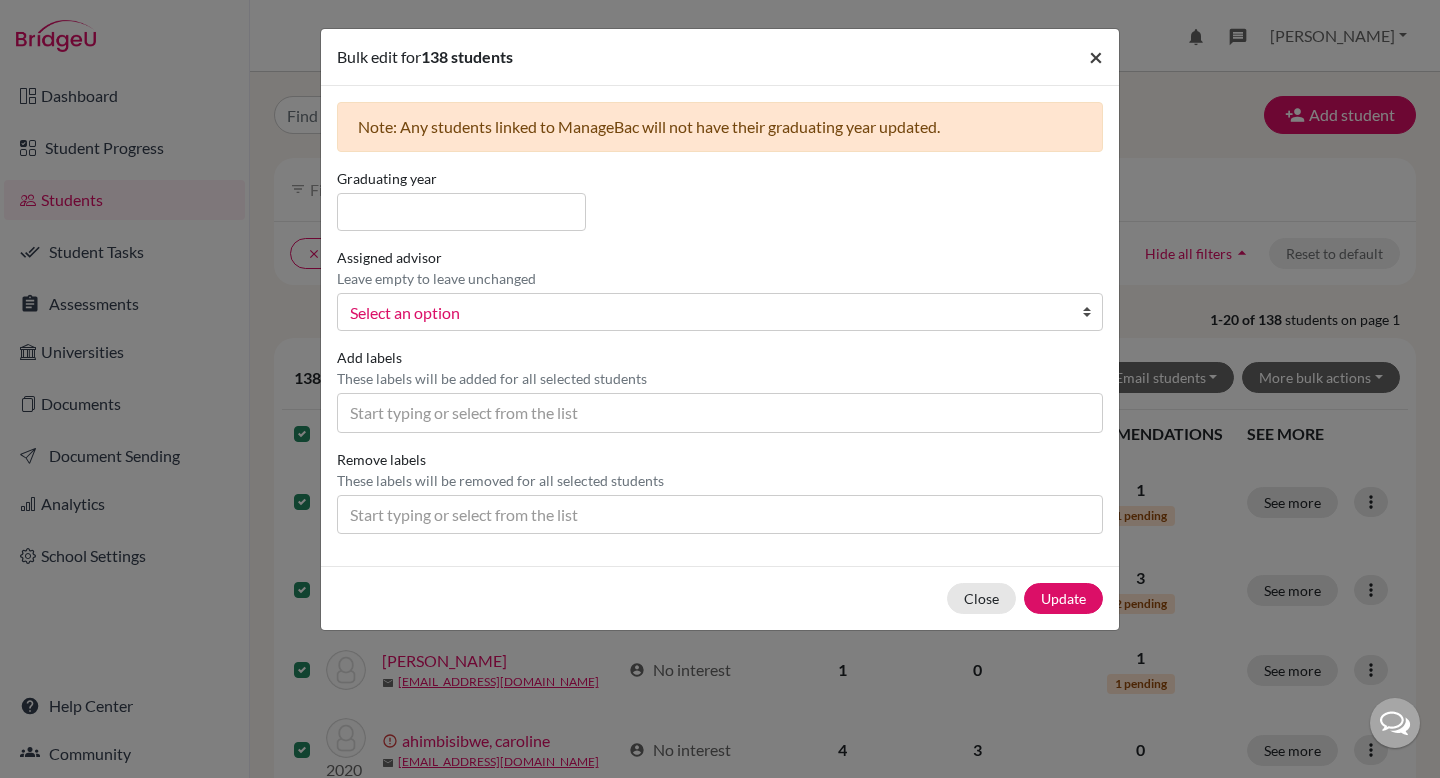 click on "×" at bounding box center [1096, 56] 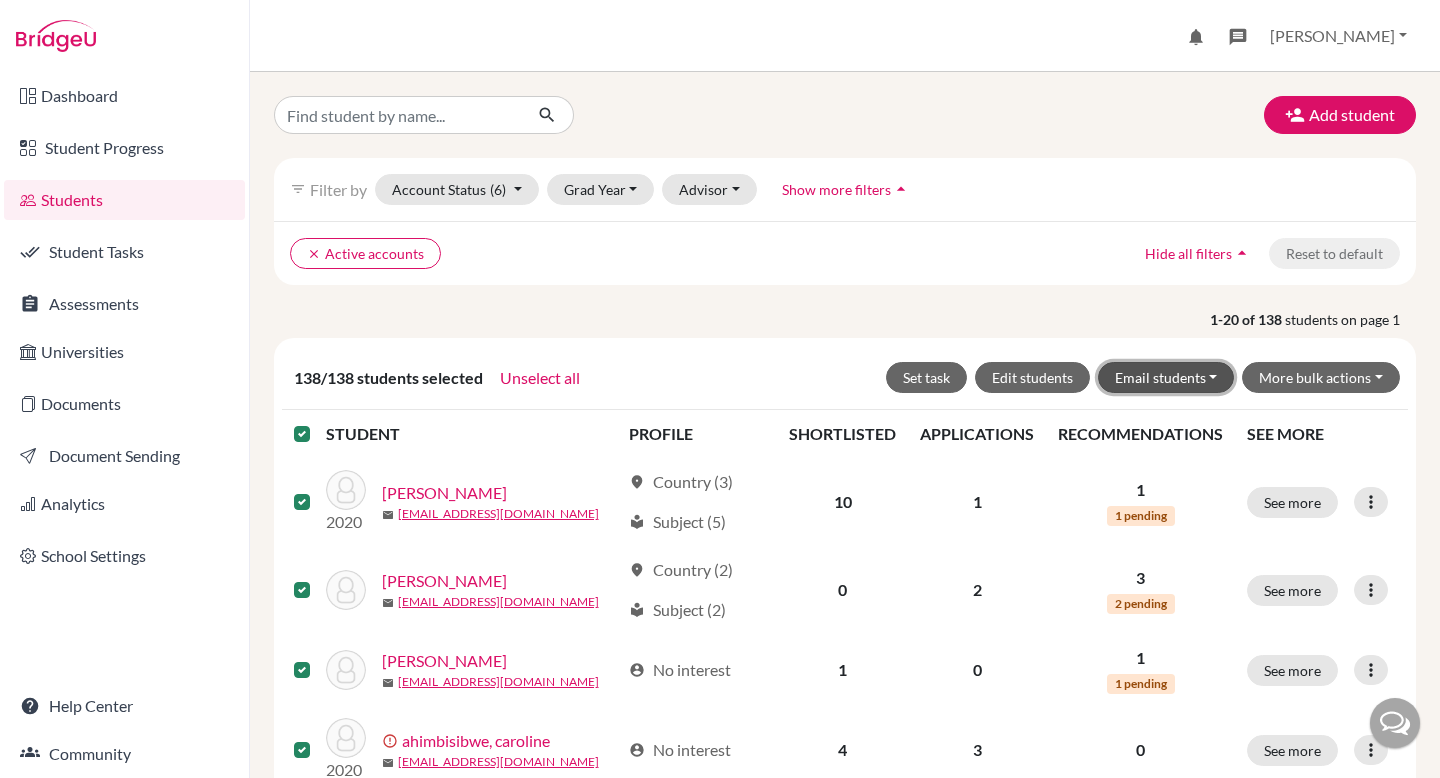 click on "Email students" at bounding box center (1166, 377) 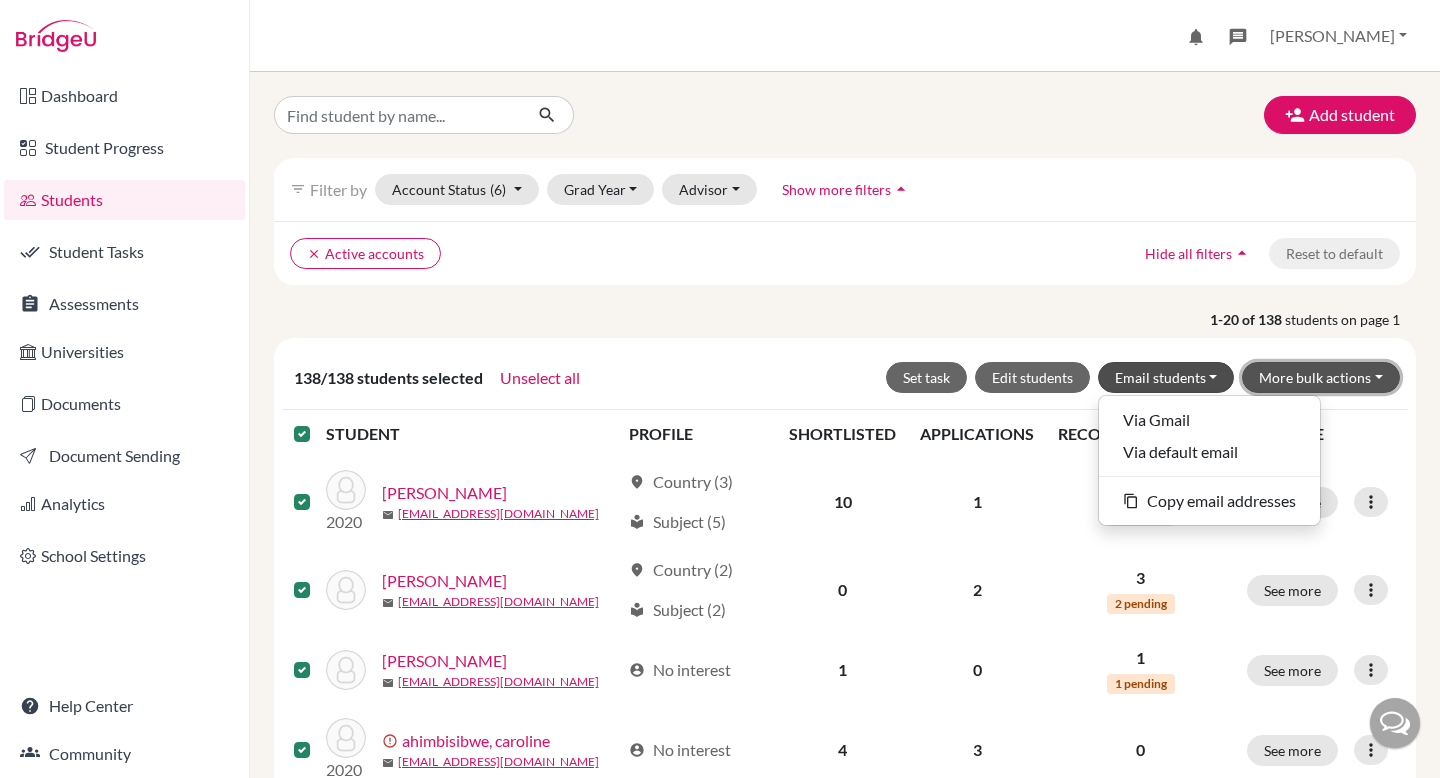 click on "More bulk actions" at bounding box center (1321, 377) 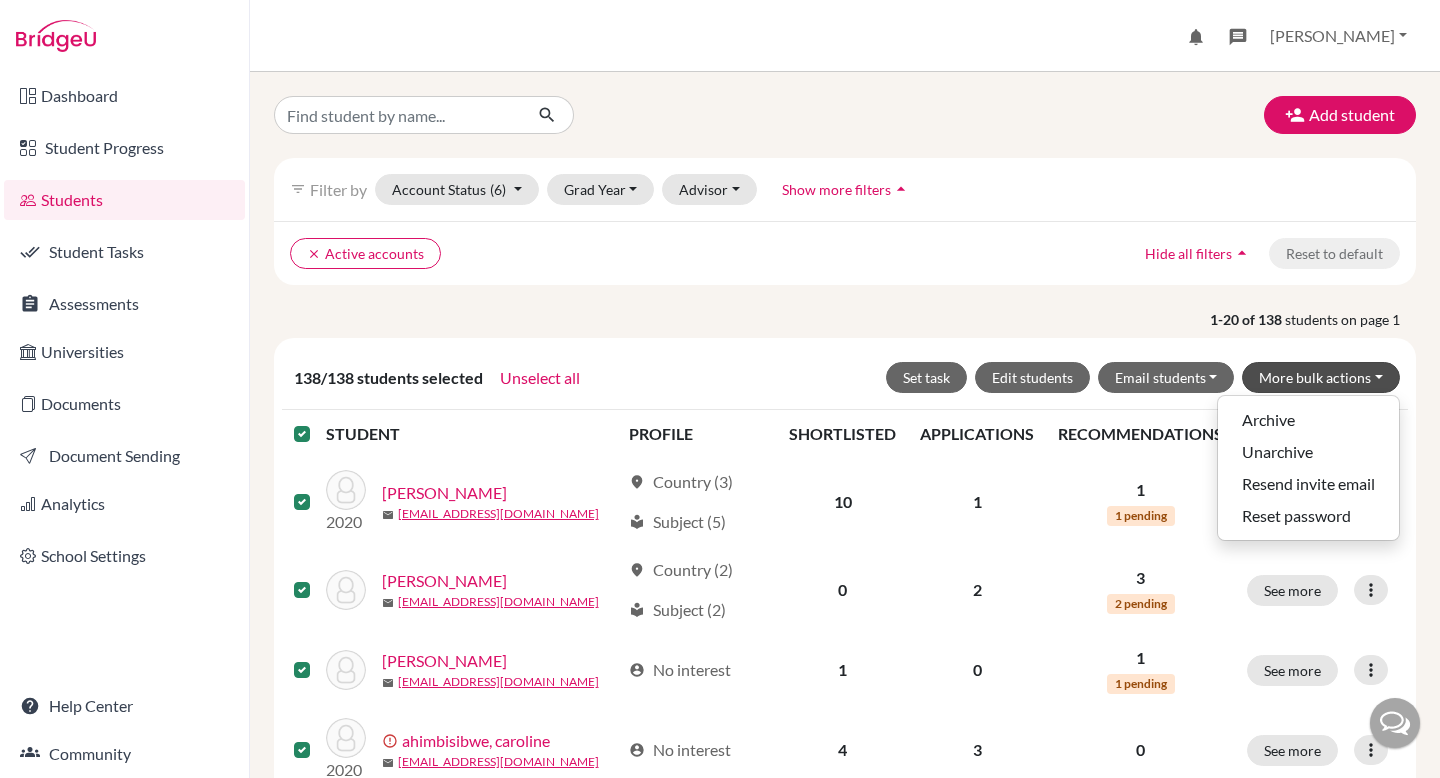 click on "1-20 of 138  students on page 1" at bounding box center (845, 319) 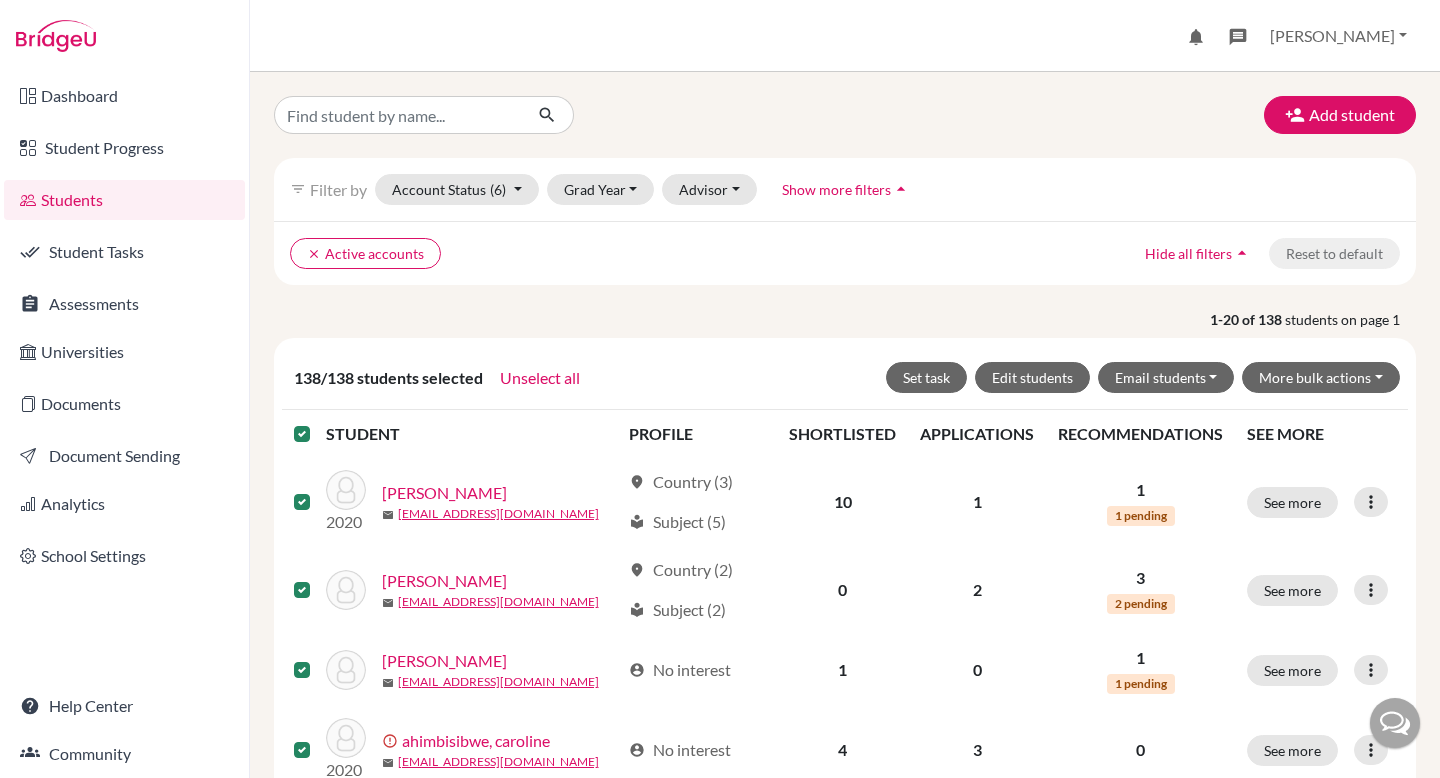 click on "Show more filters" at bounding box center (836, 189) 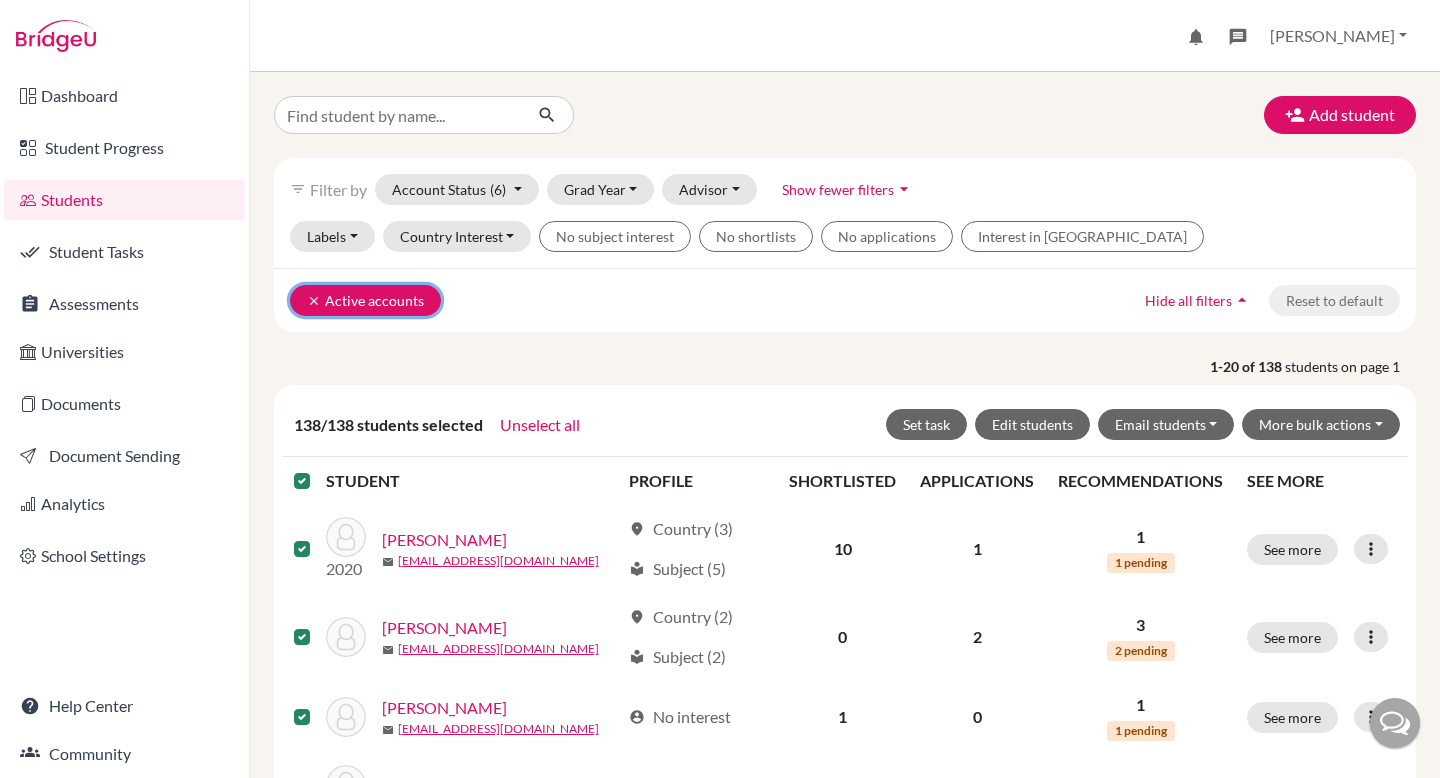 click on "clear Active accounts" at bounding box center (365, 300) 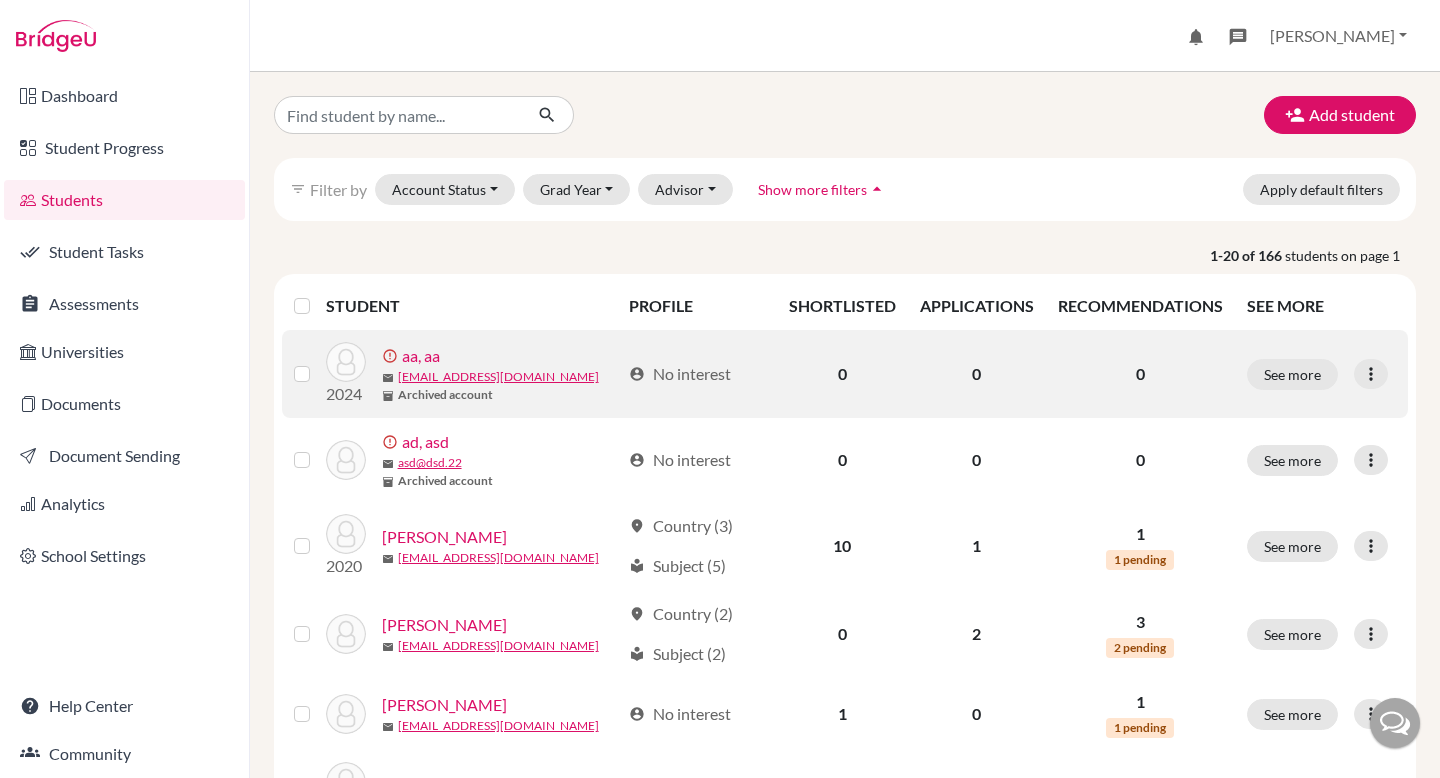 click on "See more Edit student Send Message Resend invite email" at bounding box center [1321, 374] 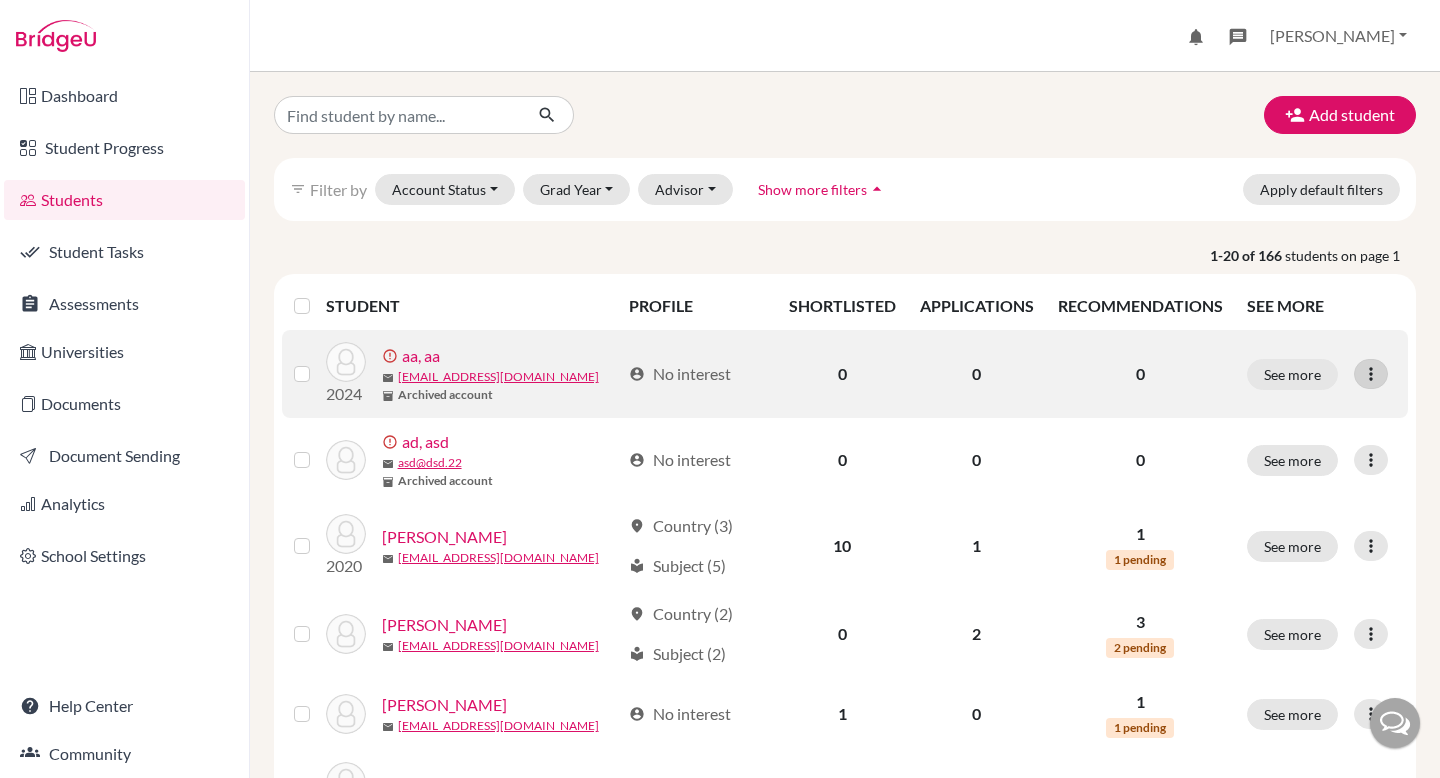 click at bounding box center (1371, 374) 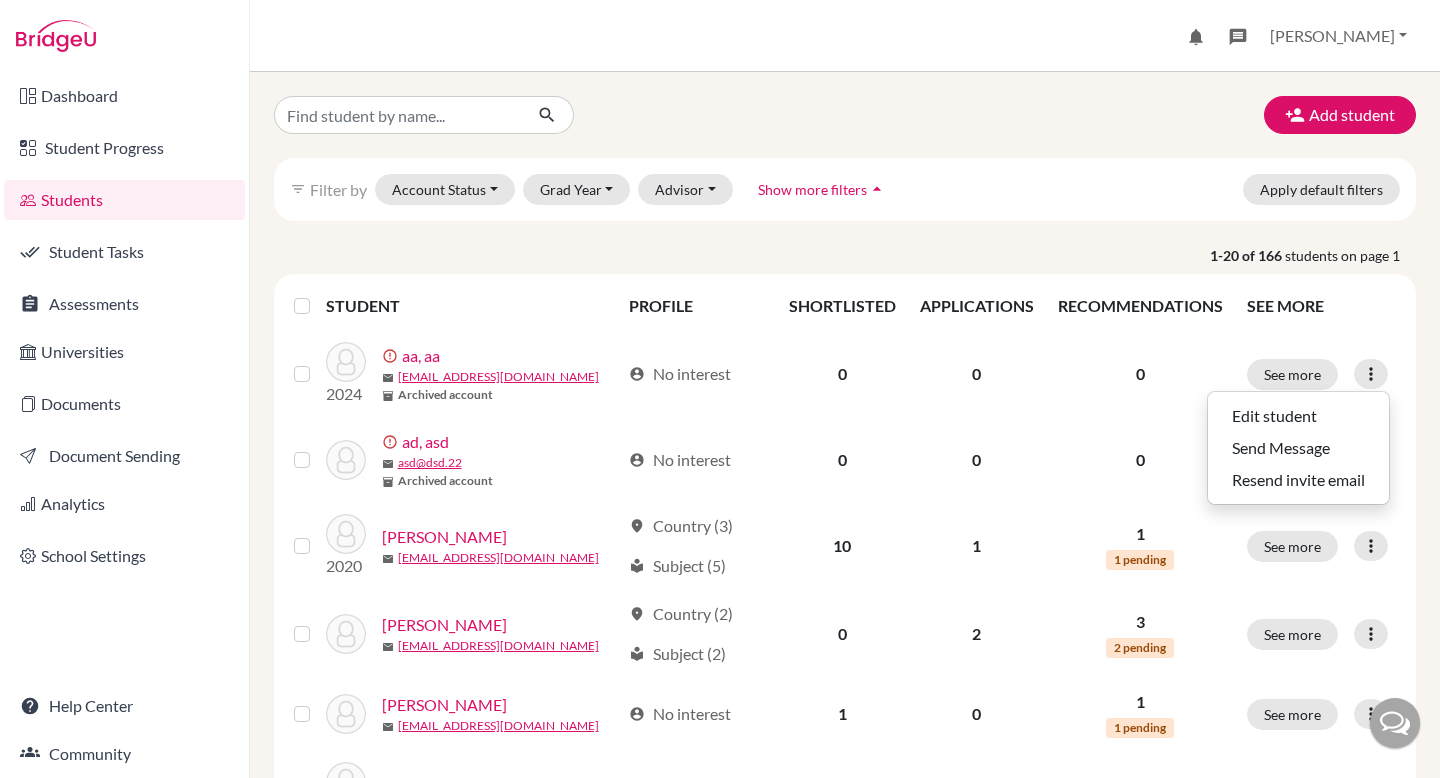 click on "SEE MORE" at bounding box center (1321, 306) 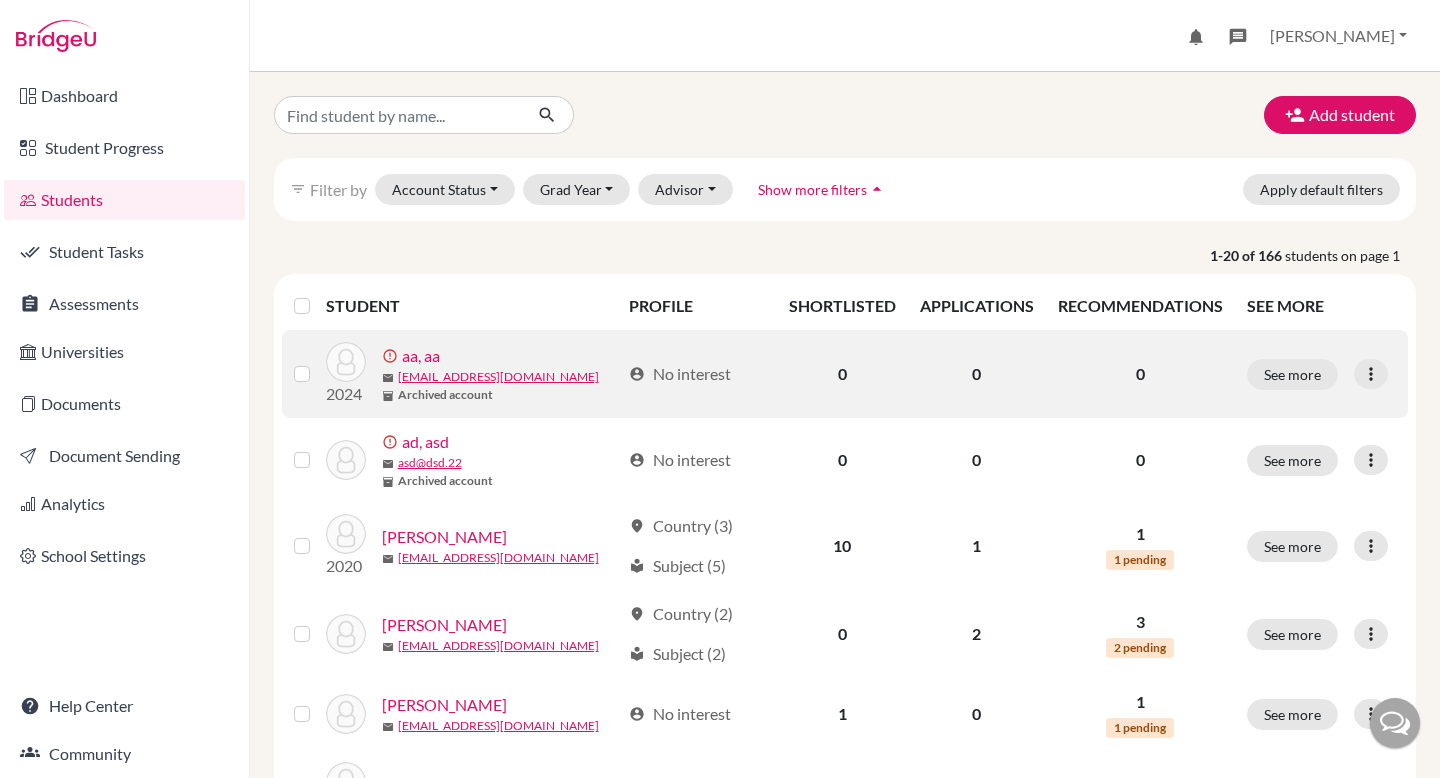 click at bounding box center (318, 362) 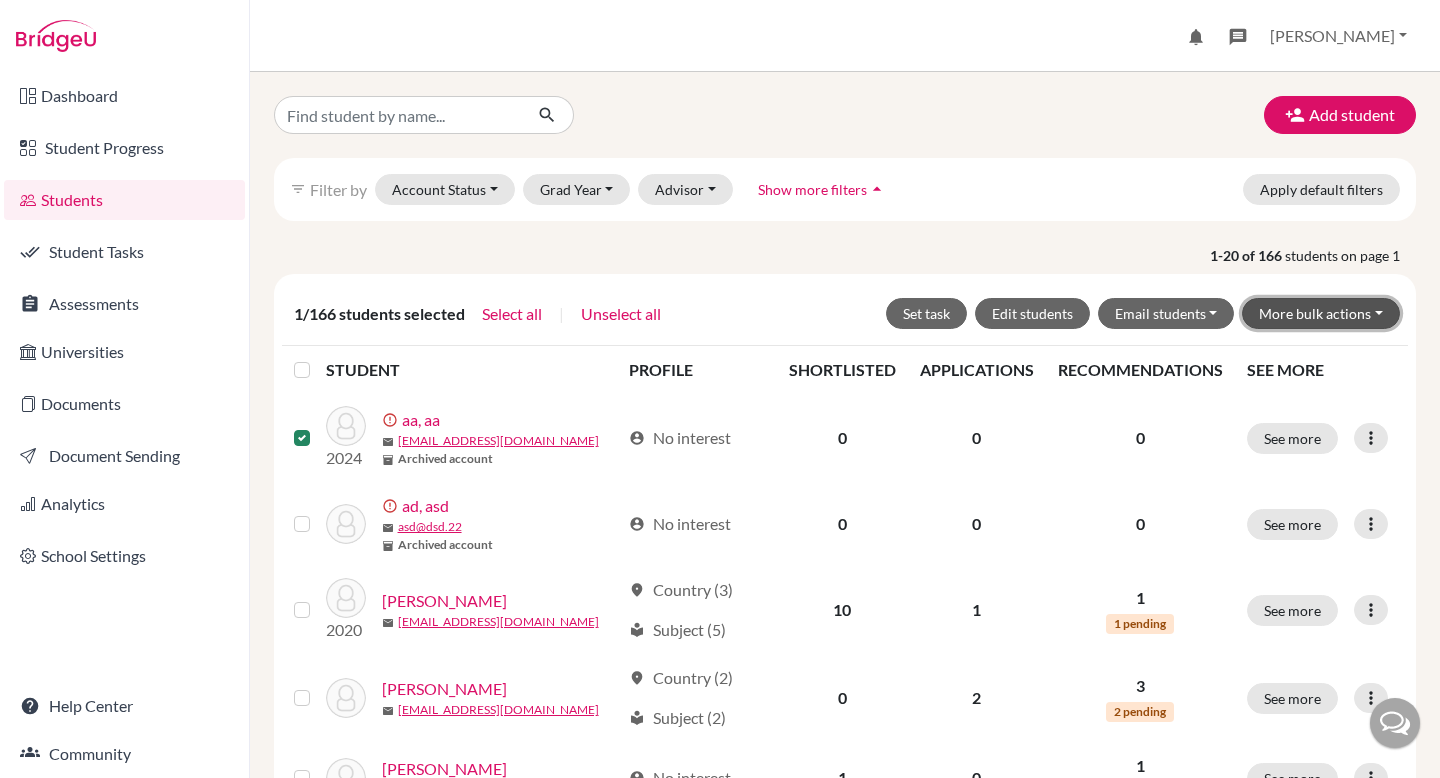 click on "More bulk actions" at bounding box center (1321, 313) 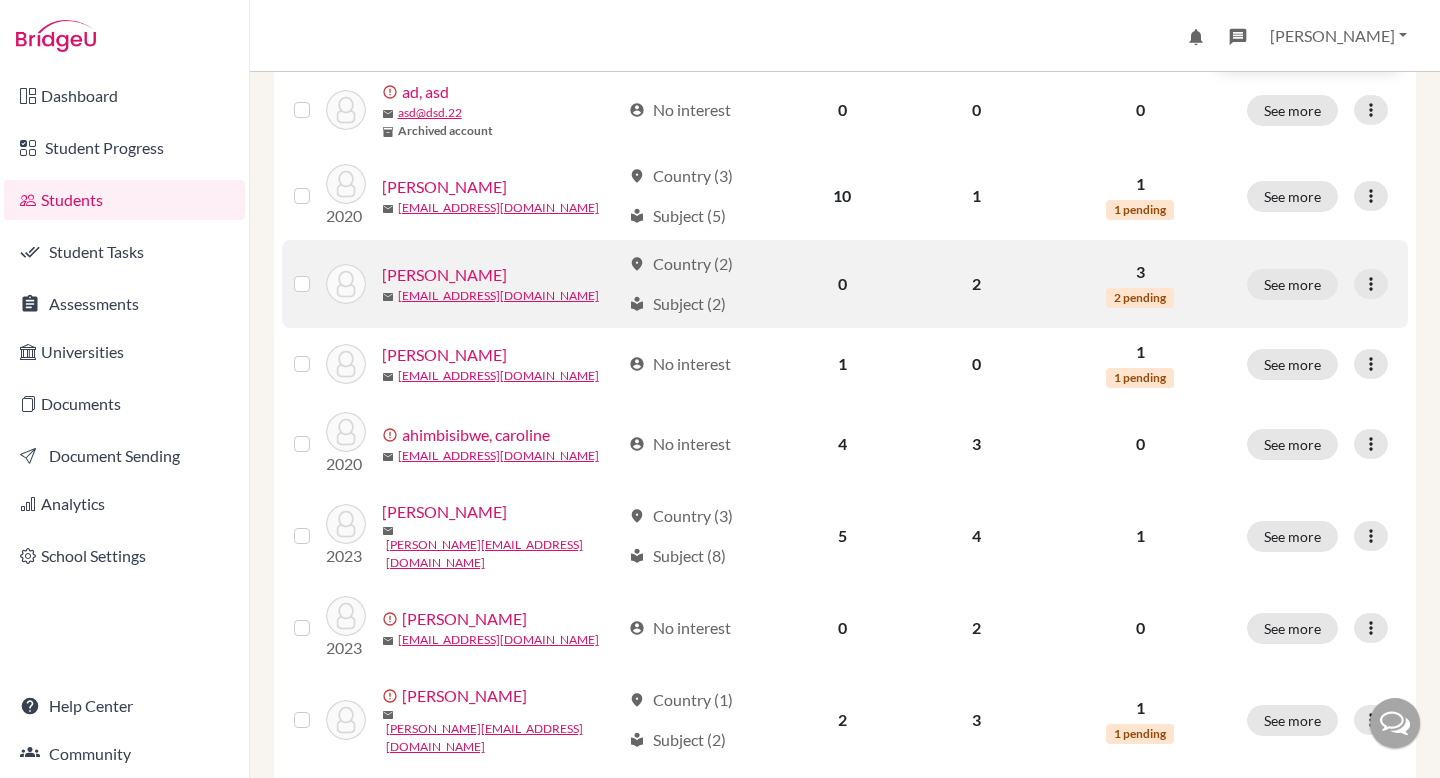 scroll, scrollTop: 0, scrollLeft: 0, axis: both 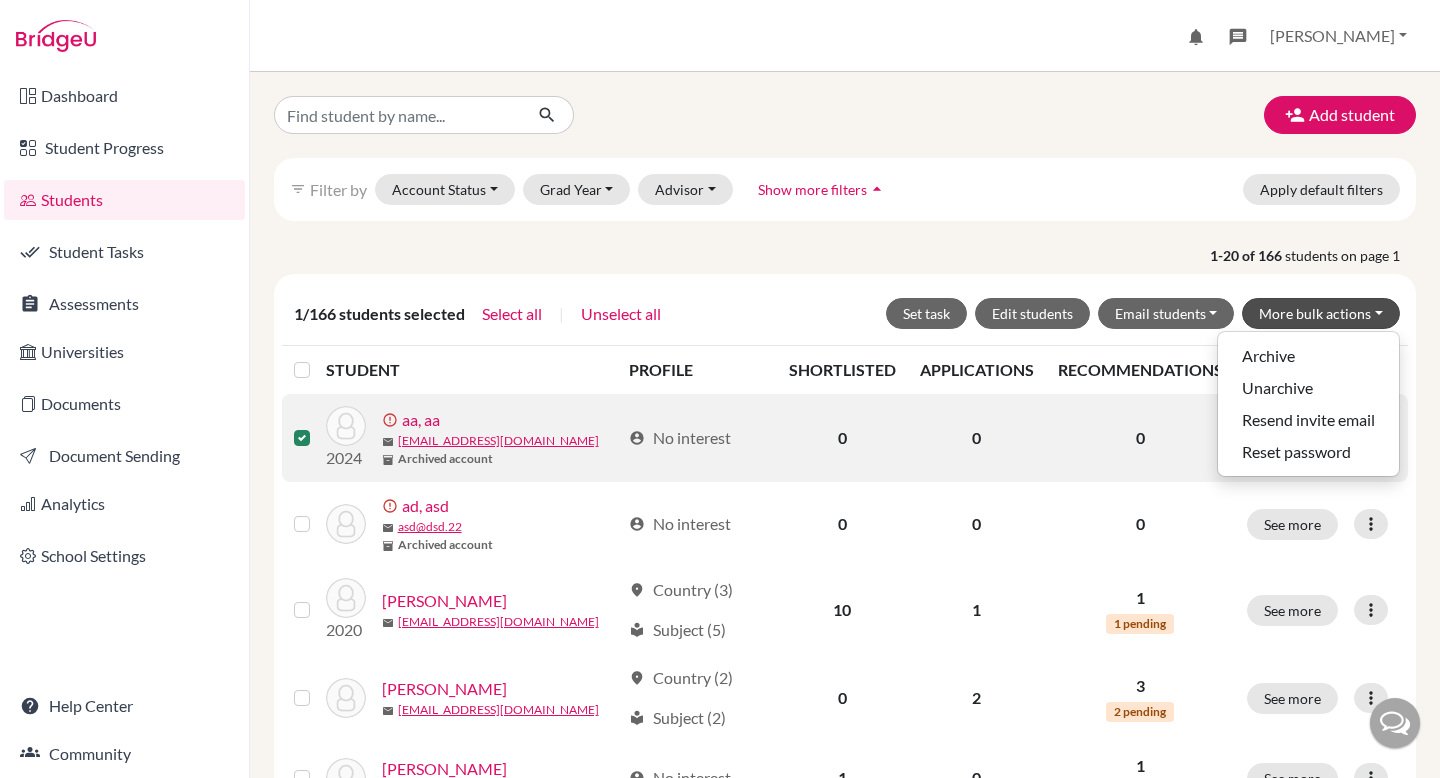 click at bounding box center [318, 426] 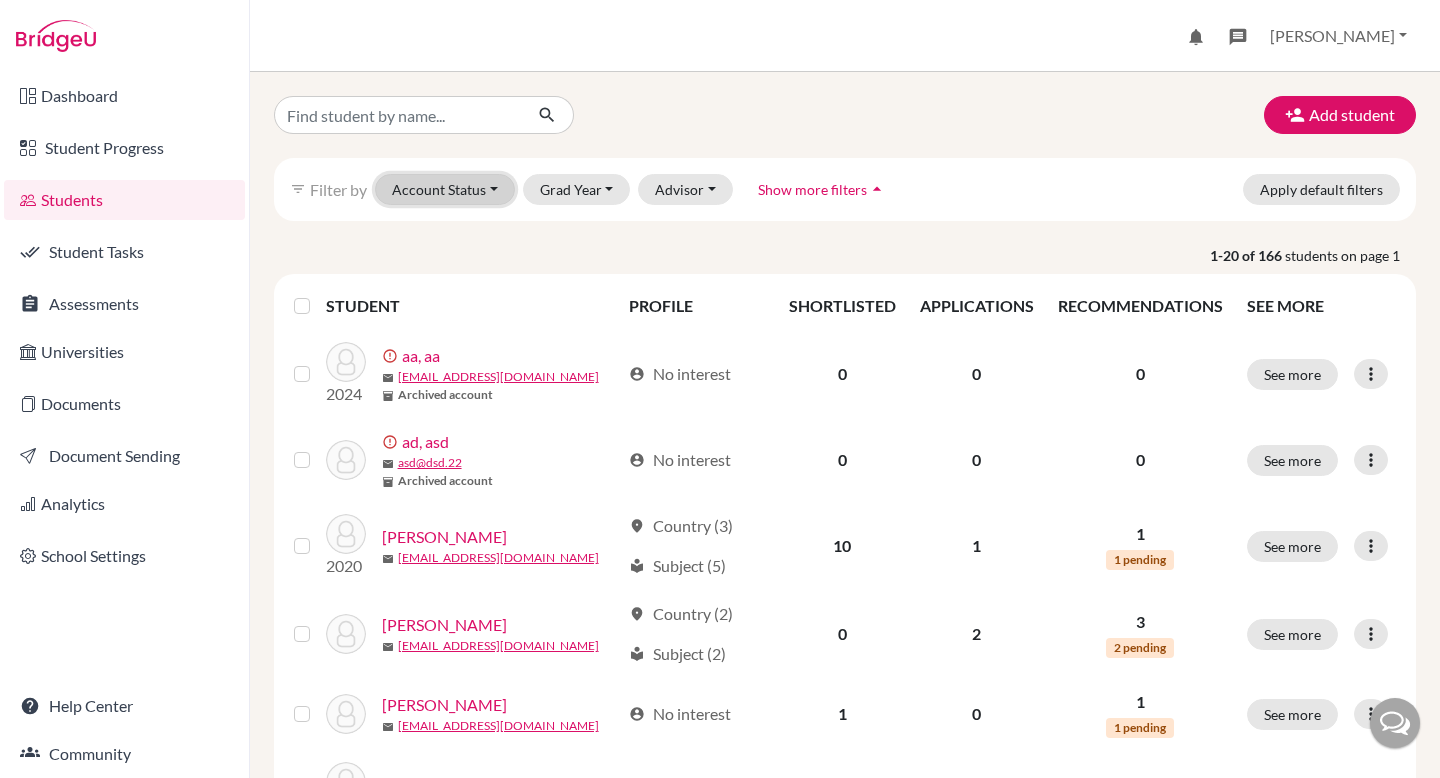 click on "Account Status" at bounding box center [445, 189] 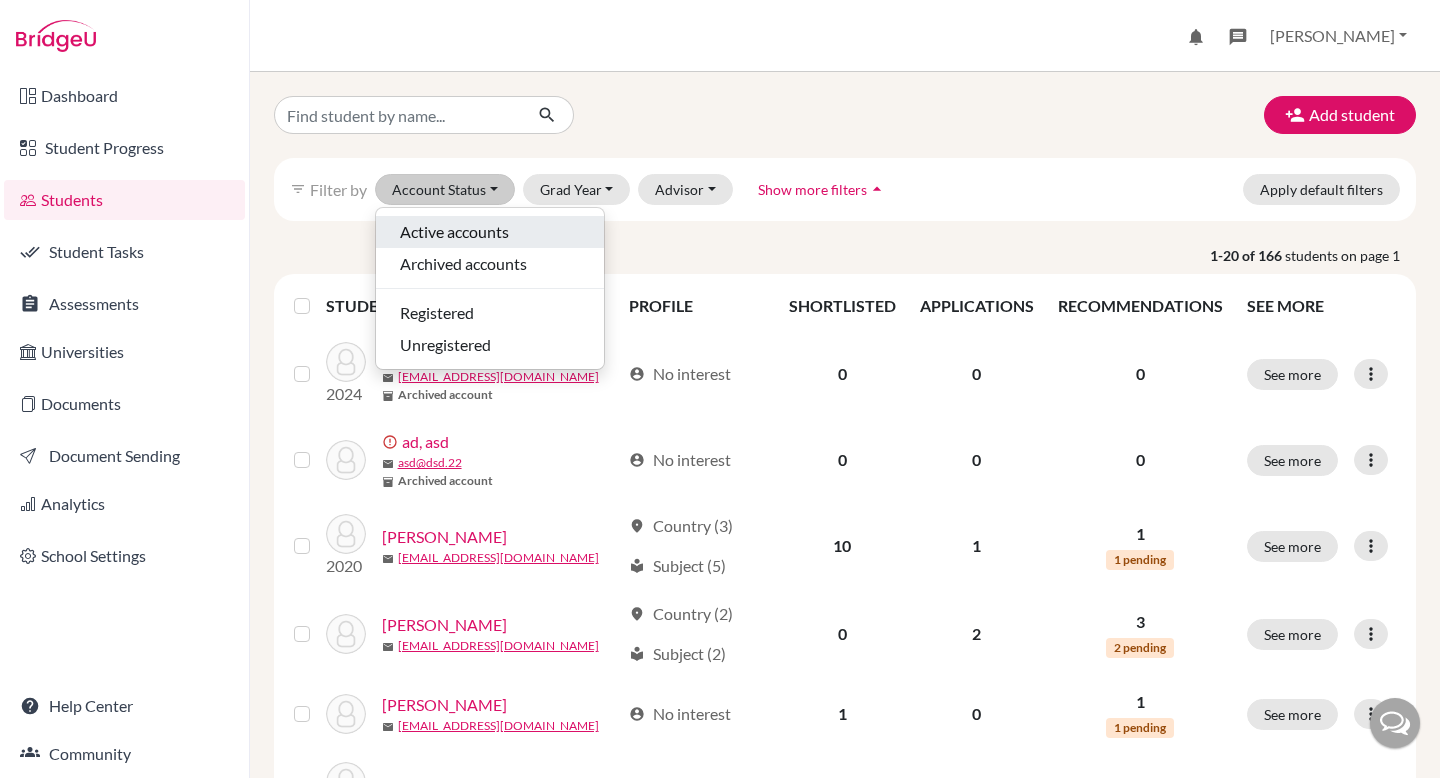 click on "Active accounts" at bounding box center [454, 232] 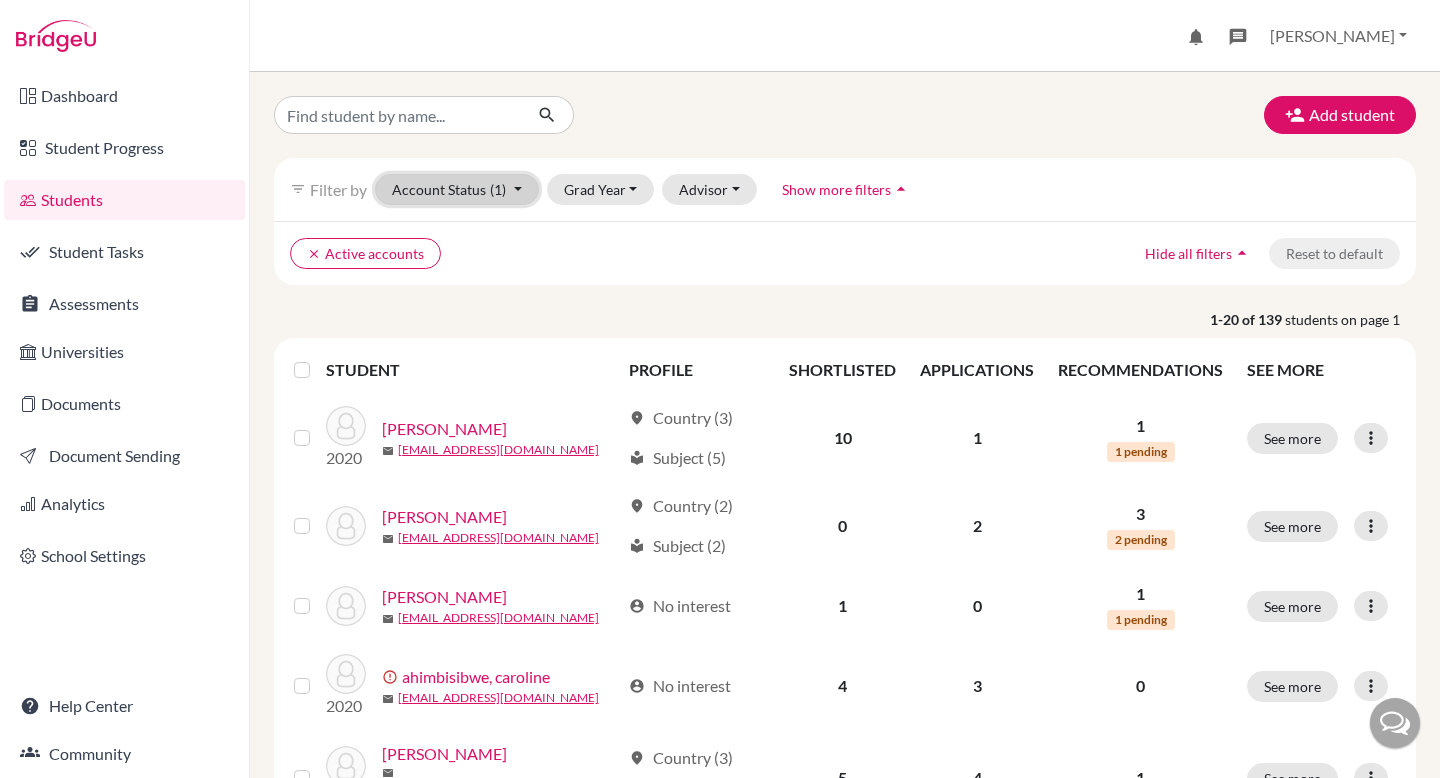 click on "Account Status (1)" at bounding box center (457, 189) 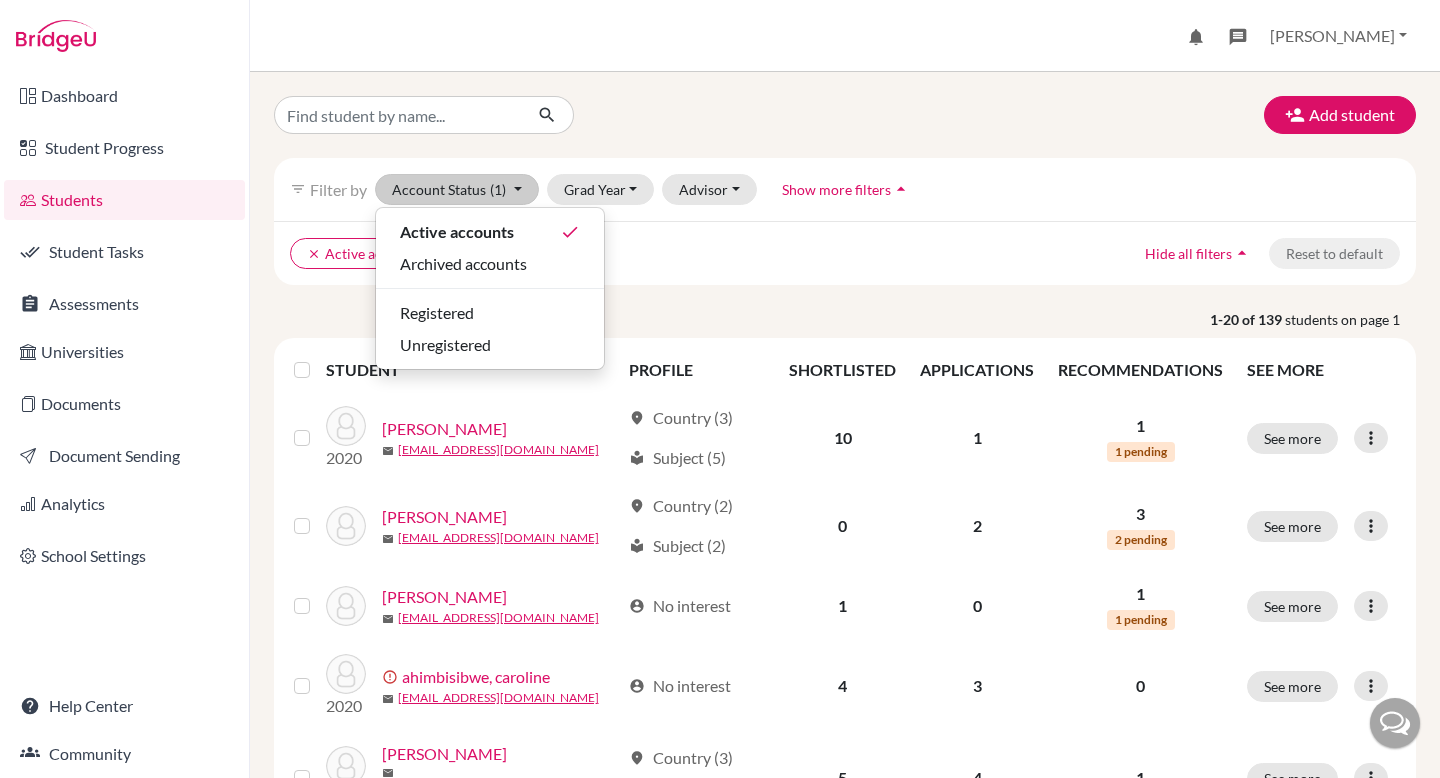 click on "Add student filter_list Filter by Account Status (1) Active accounts done Archived accounts Registered Unregistered Grad Year 2027 2026 2025 2024 2023 2022 2021 2020 2019 2018 2017 2016 2014 2010 1992 Advisor Without advisor Advisor, Benji Advisor, Jessica Advisor, Lydia Advisor, Marco Advisor, Nandini Advisor, Riya Advisor , Steph Advisor demo, Carol Arese, Sharon Buckley, Chris CD, Test Staff Counsellor, Thea Criddle, Matt Feynman, Steven Higginson, David Iacovacci, Alessandro Ishan, Test Production King, MsJen Lane, Cherry Lowe, Michal Martin , Advisor Saladdin, Rafiq Smith, Neil Sprout, Pomona Strausfield, Ronaldo test, alam Test, Aishwarya Test, Sally Tester, Test Test Staff, Himanshu  the advisor, Nicola Whitfield, Patrick Windsor, Mike Show more filters arrow_drop_up clear Active accounts Hide all filters arrow_drop_up Reset to default 1-20 of 139  students on page 1 STUDENT PROFILE SHORTLISTED APPLICATIONS RECOMMENDATIONS SEE MORE 2020 Agaba, Karen mail agkarenza@gmail.com location_on Country (3) 10 1" at bounding box center (845, 1175) 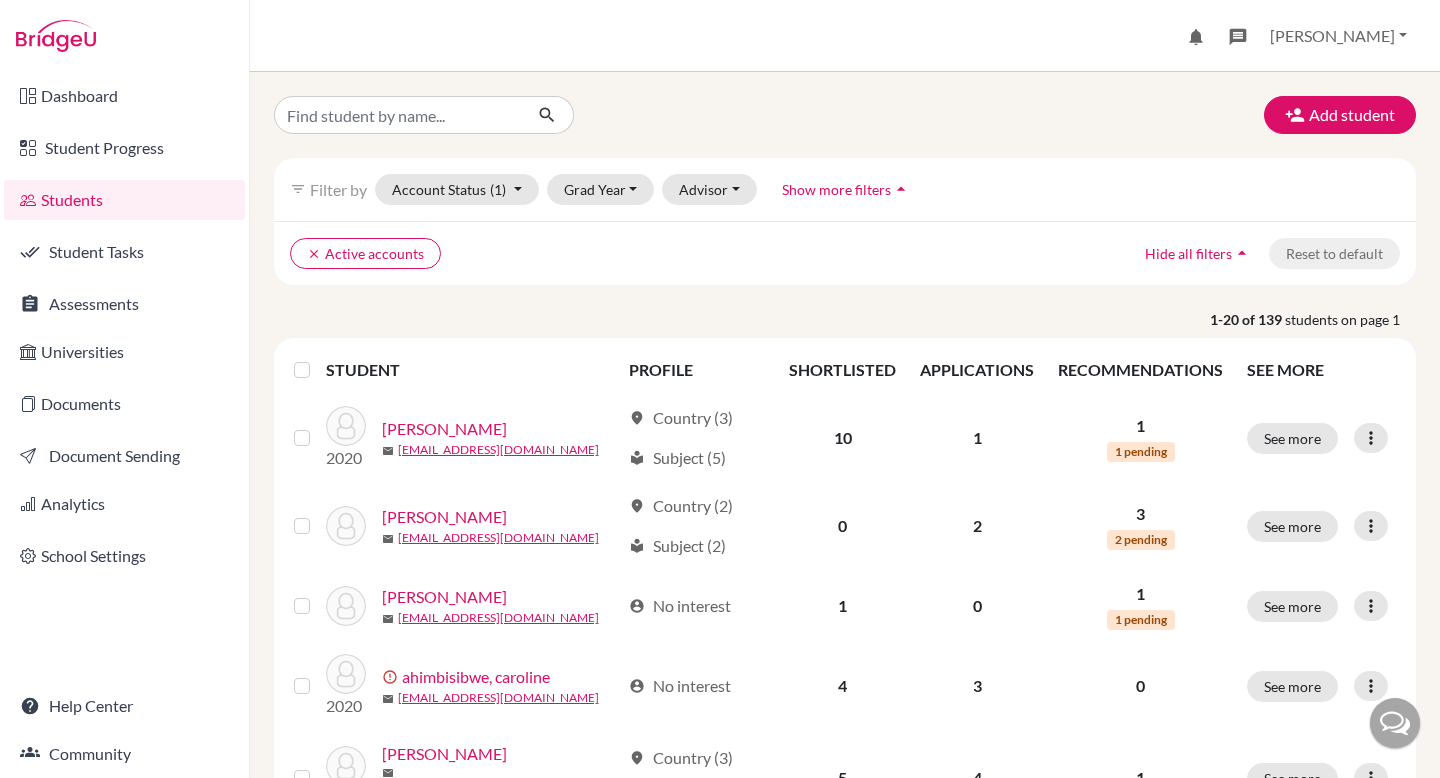 click on "Show more filters" at bounding box center [836, 189] 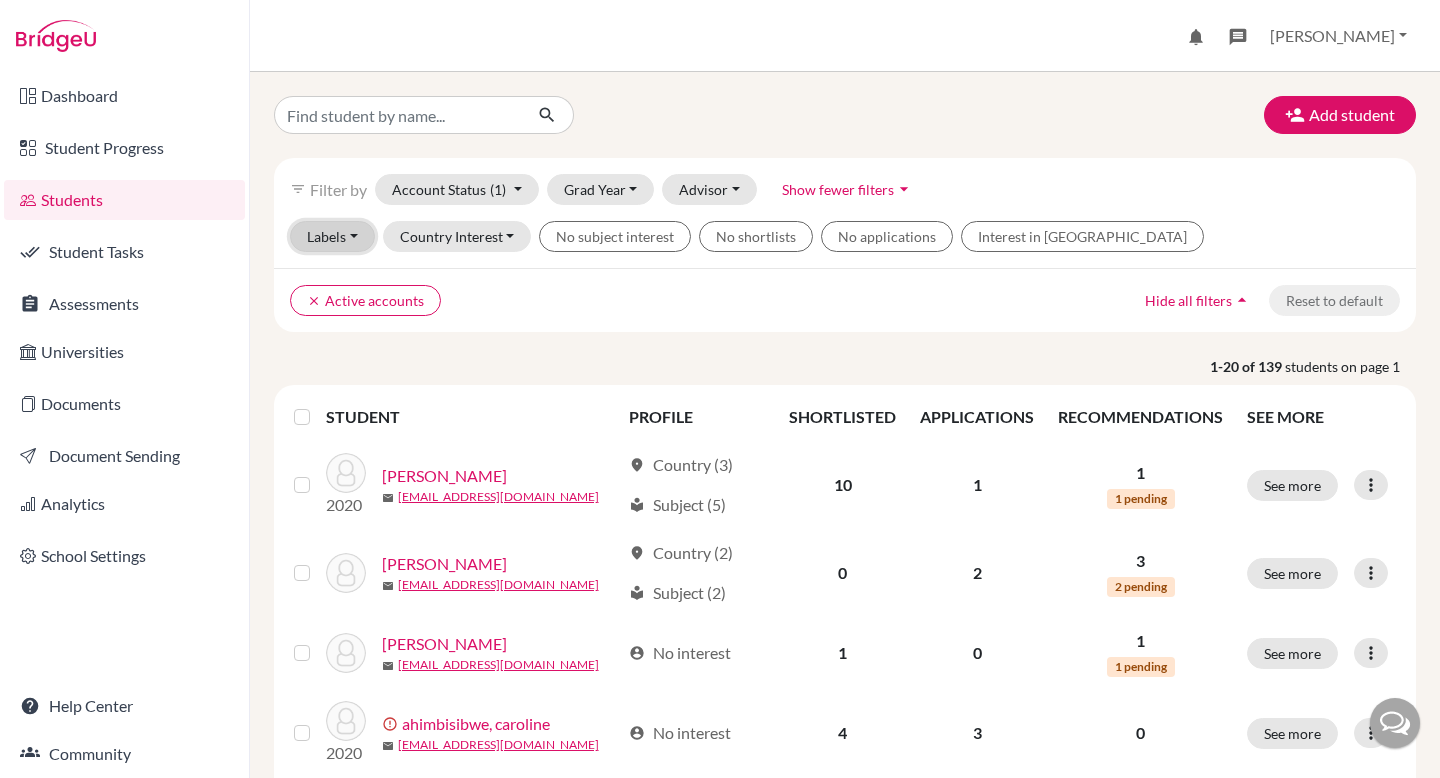click on "Labels" at bounding box center [332, 236] 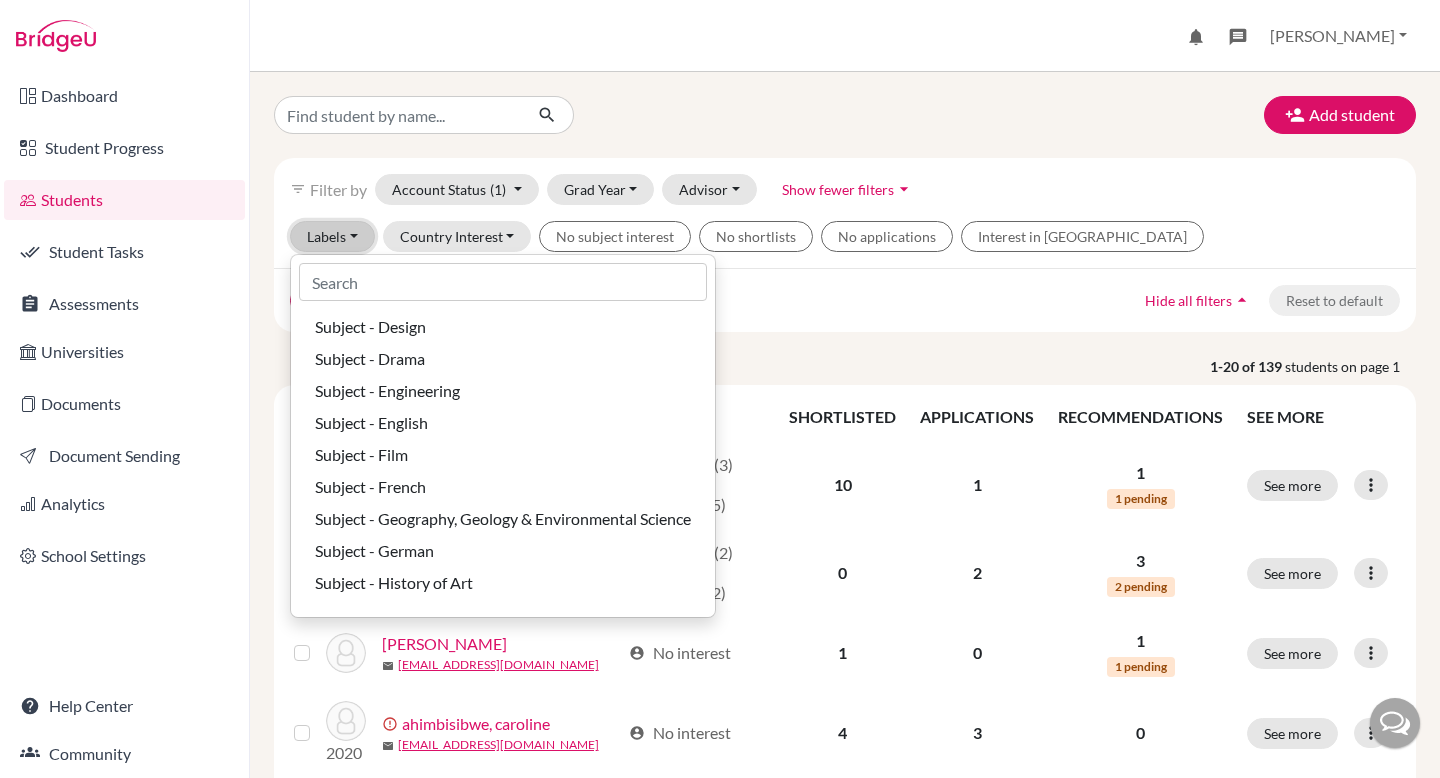 scroll, scrollTop: 1620, scrollLeft: 0, axis: vertical 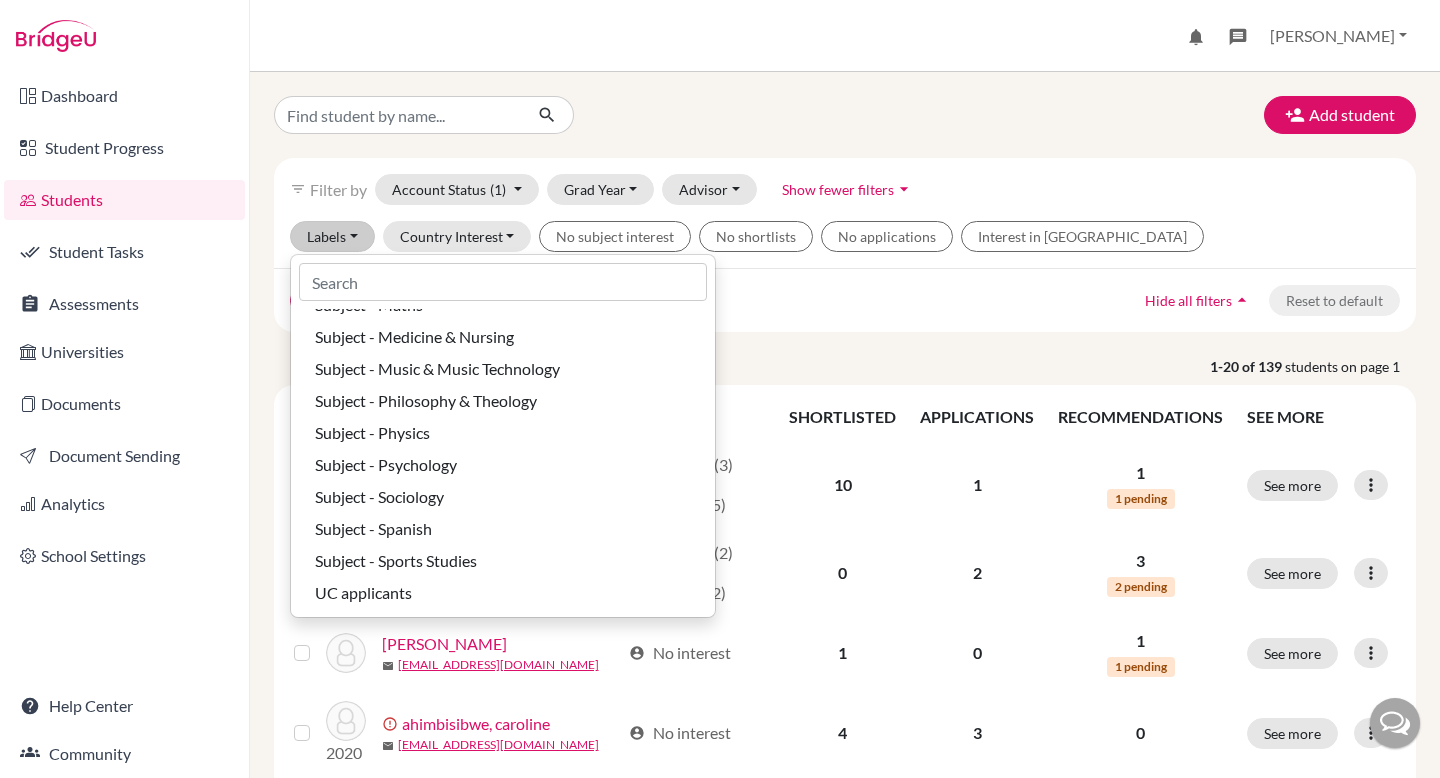 click on "Add student" at bounding box center [845, 115] 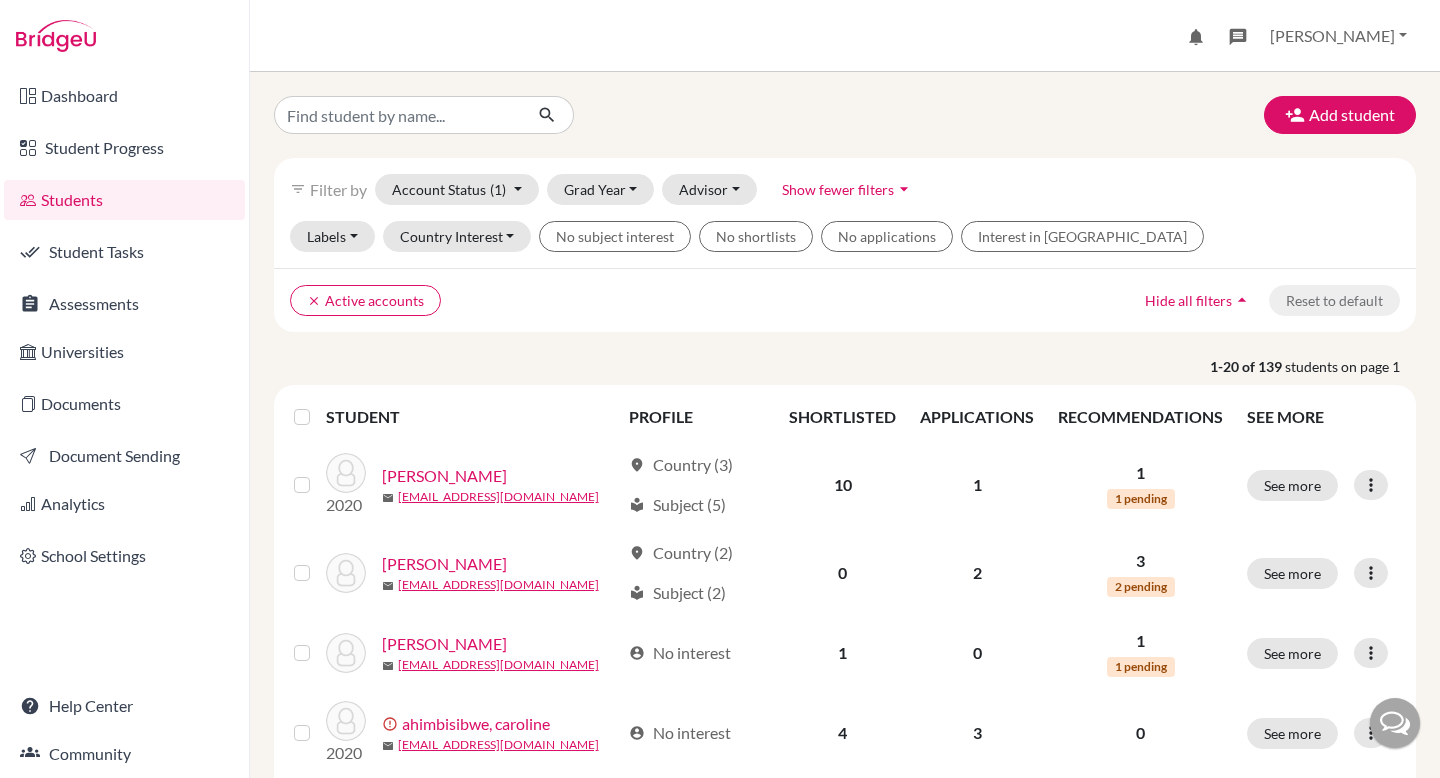 click at bounding box center (318, 405) 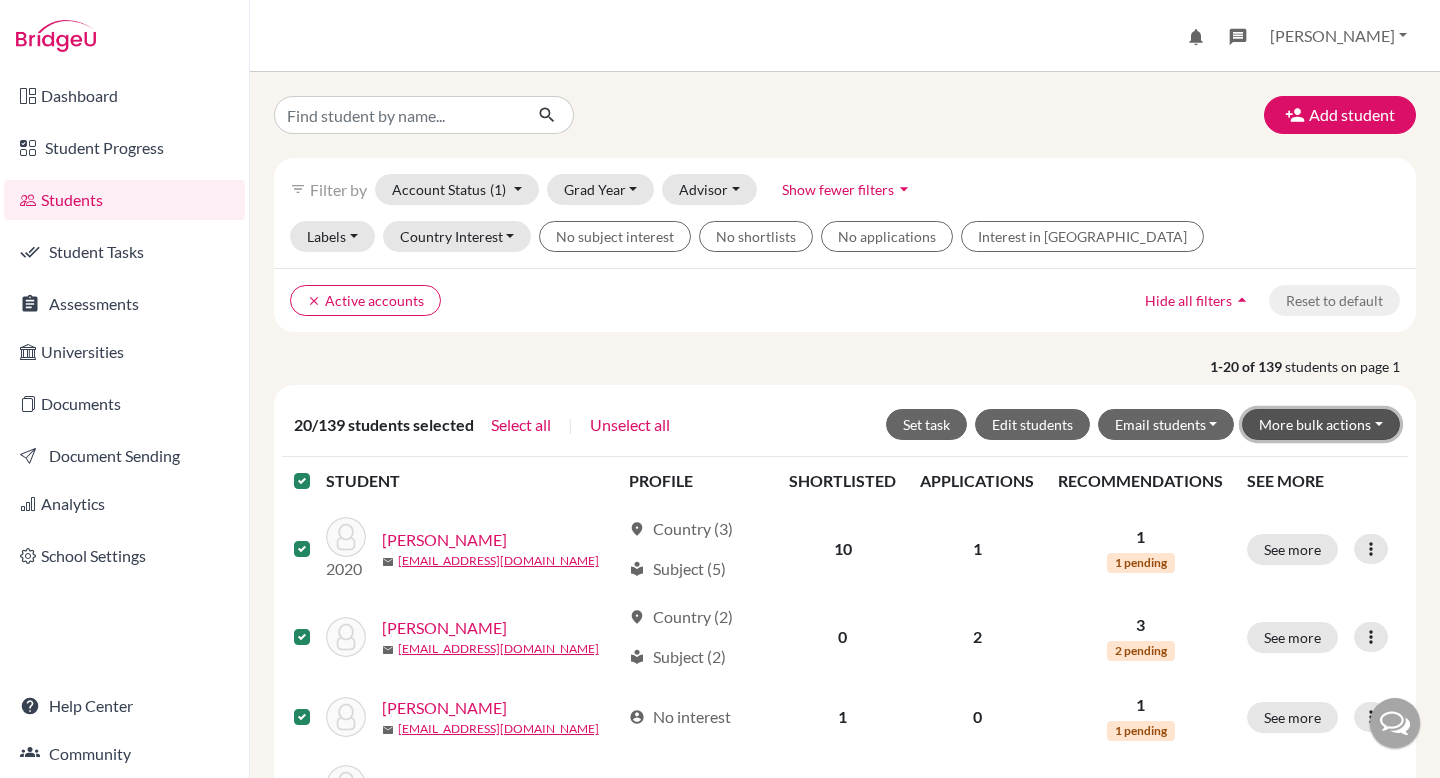 click on "More bulk actions" at bounding box center [1321, 424] 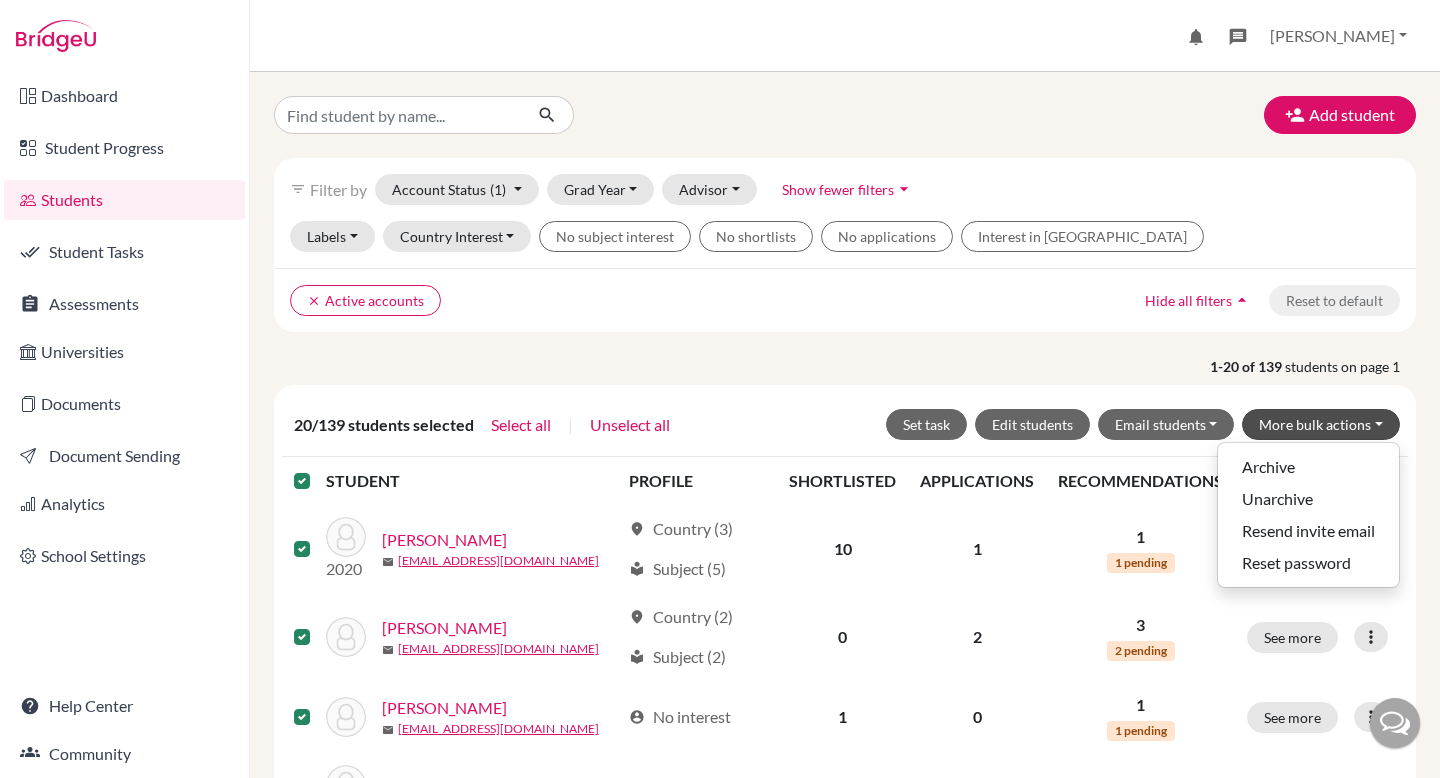 click on "1-20 of 139  students on page 1" at bounding box center [845, 366] 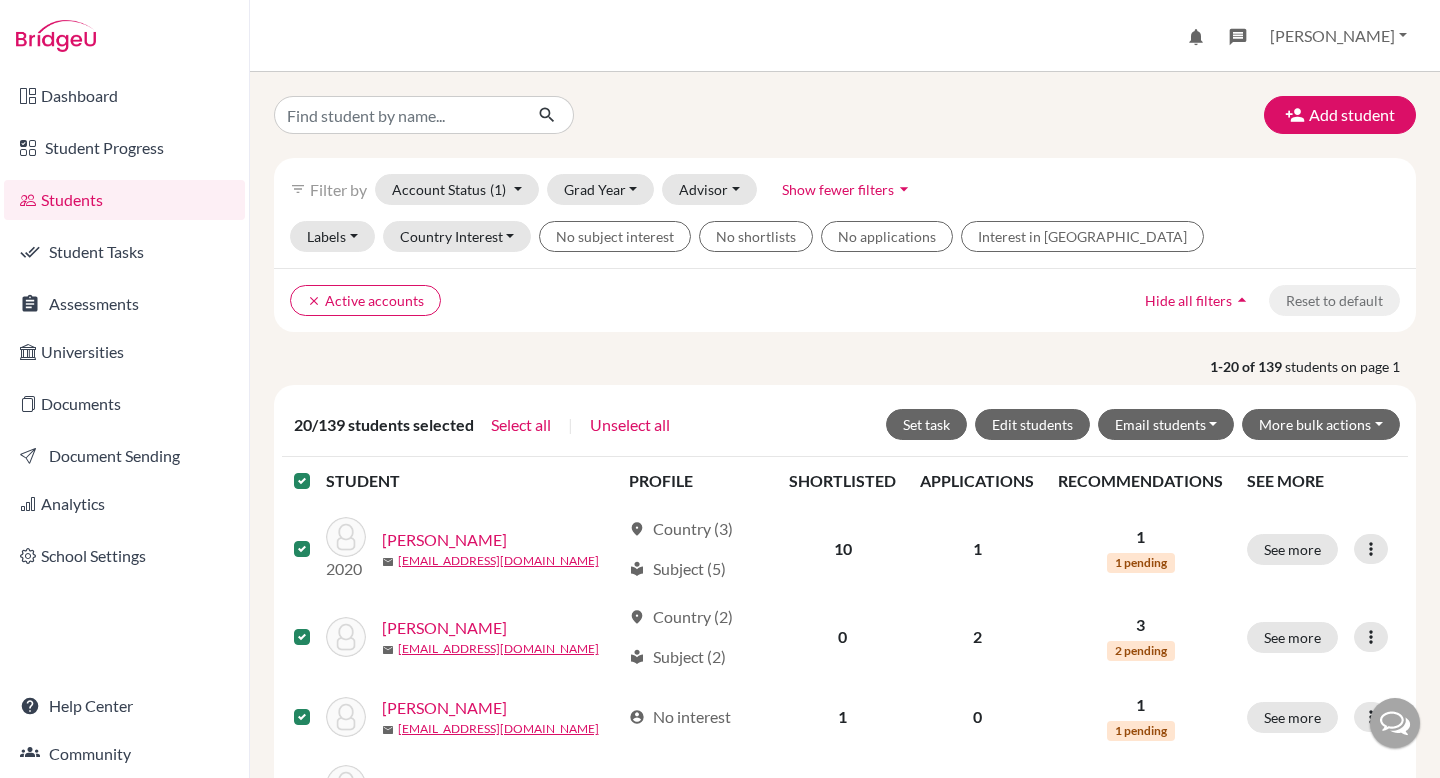click at bounding box center [318, 469] 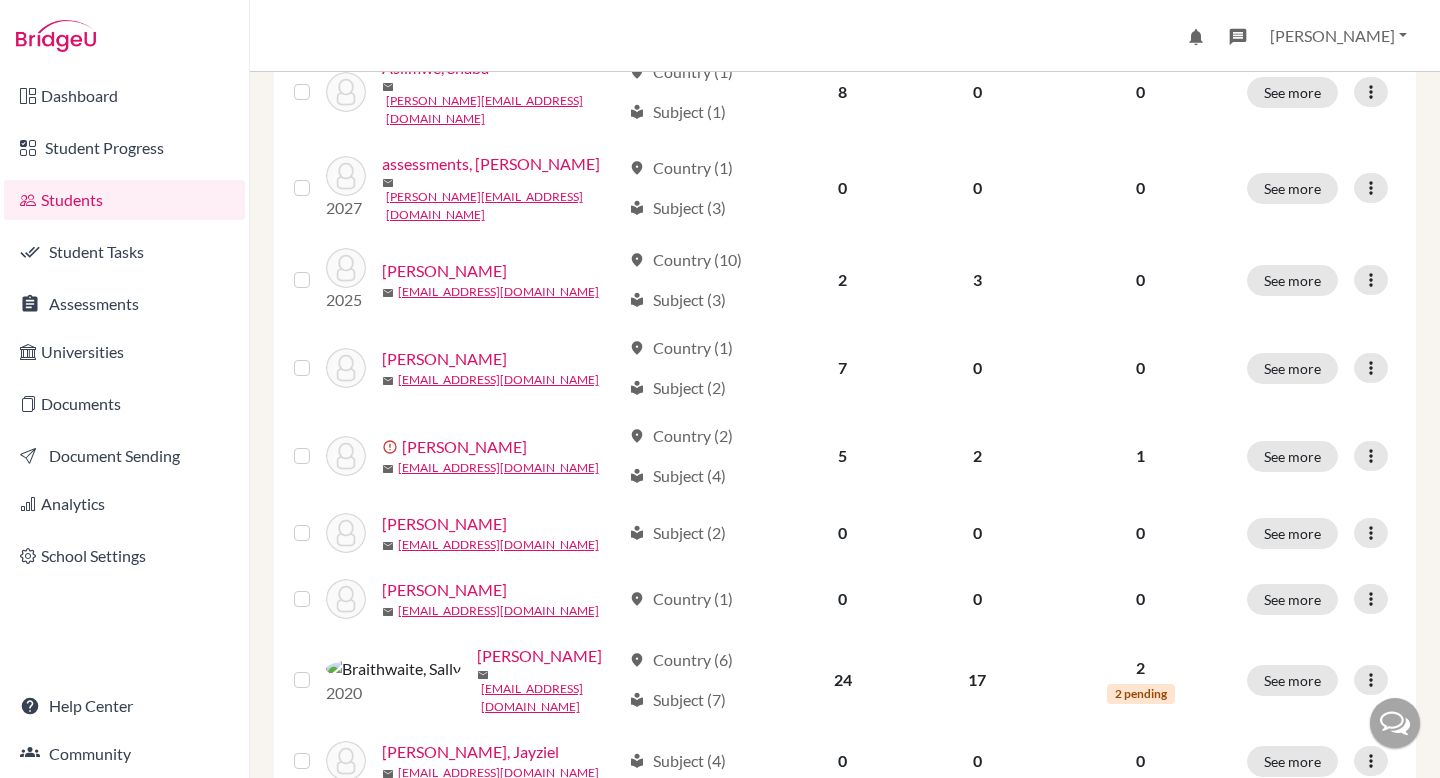 scroll, scrollTop: 890, scrollLeft: 0, axis: vertical 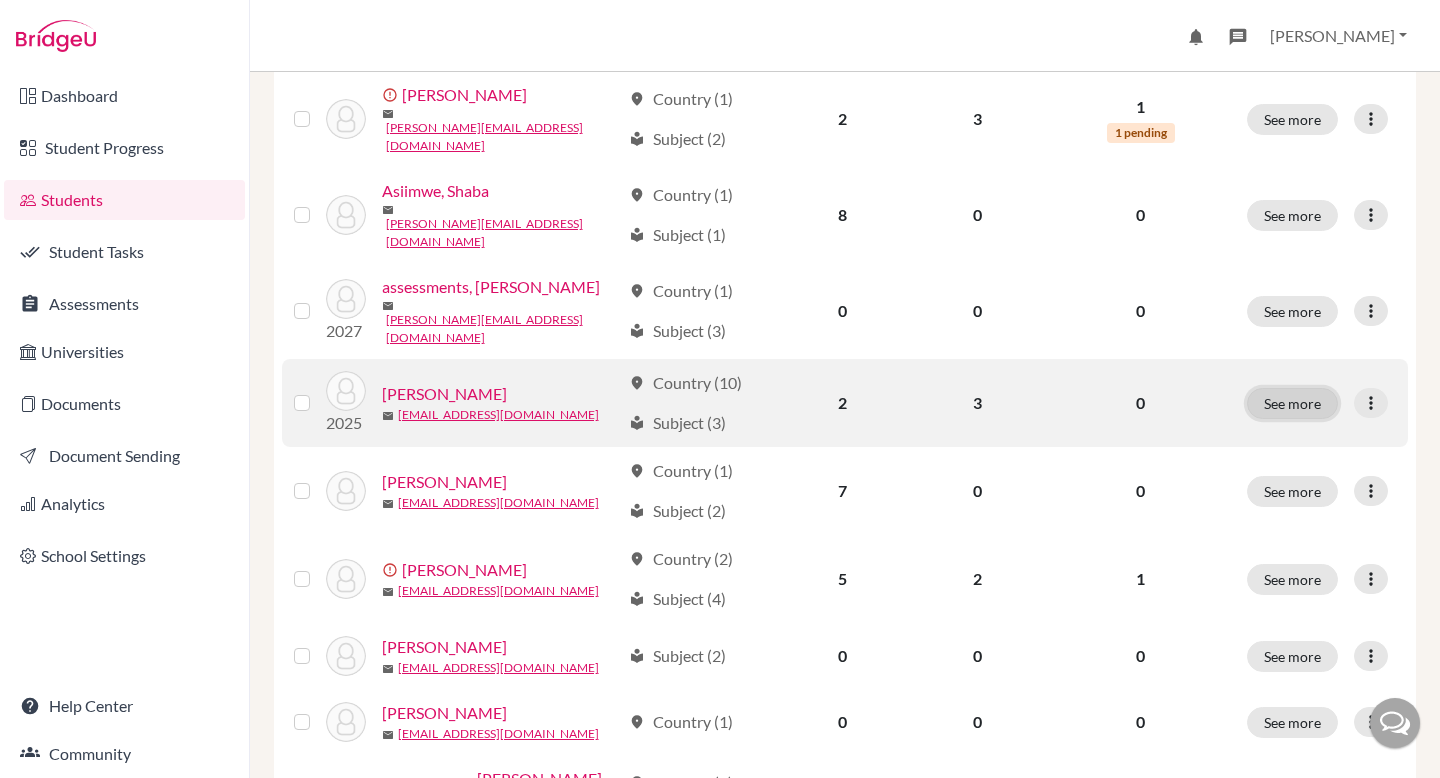 click on "See more" at bounding box center [1292, 403] 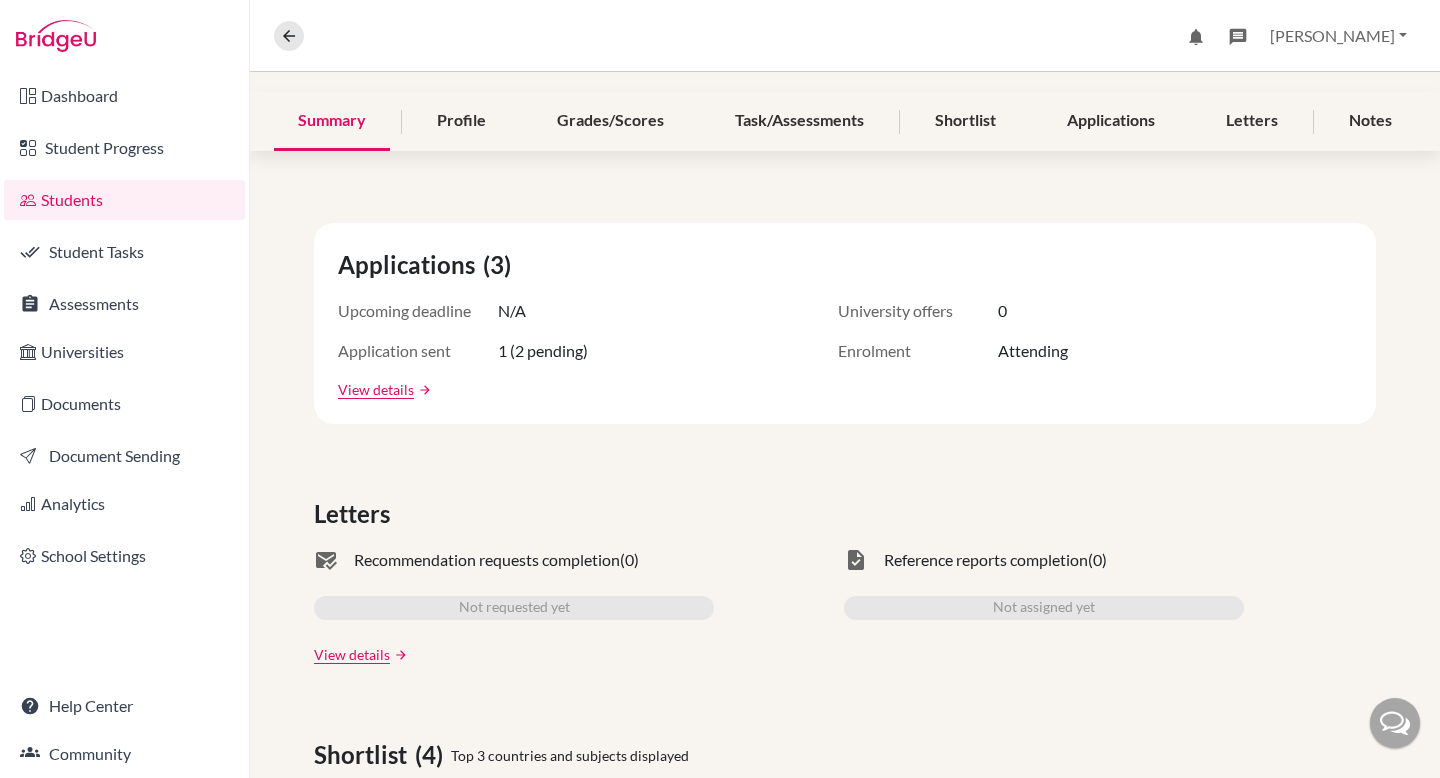 scroll, scrollTop: 0, scrollLeft: 0, axis: both 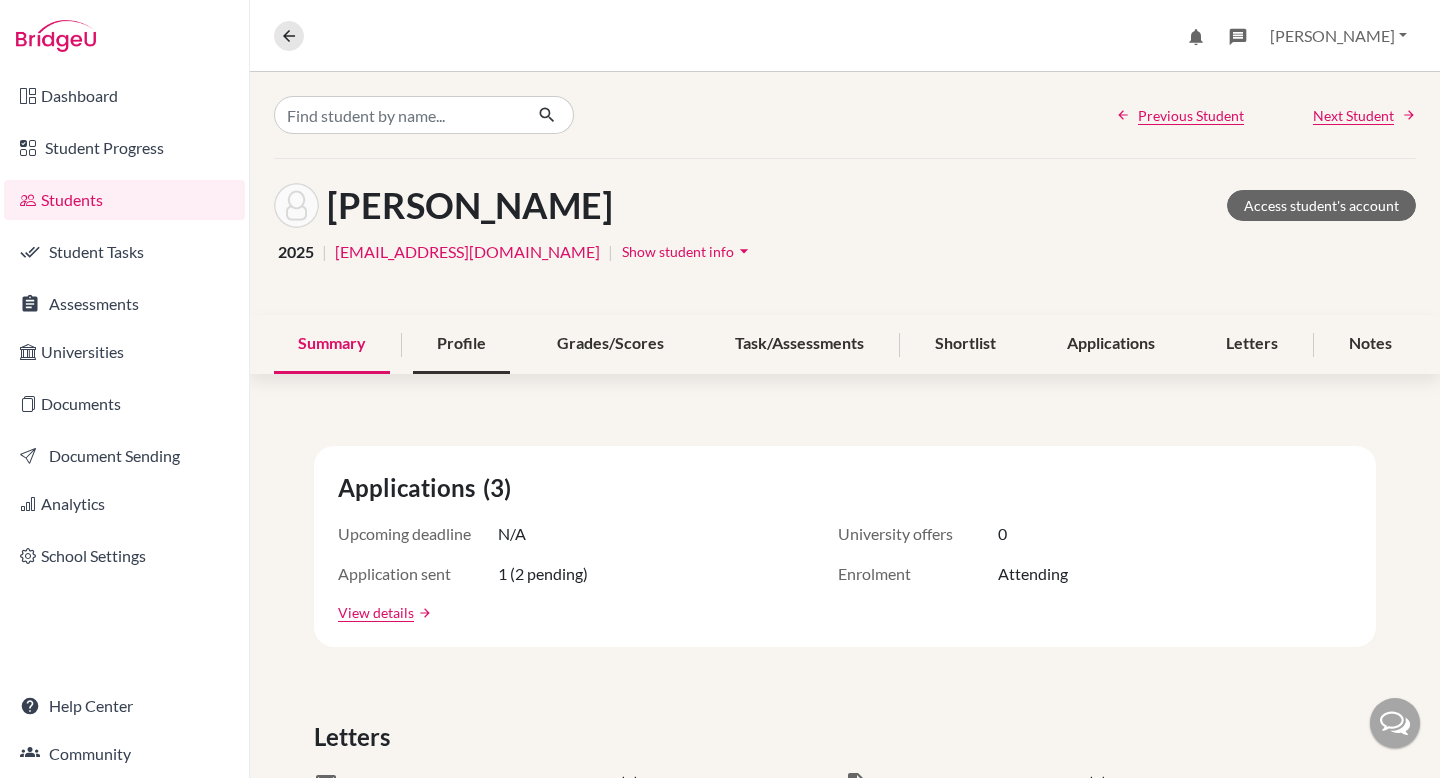 click on "Profile" at bounding box center [461, 344] 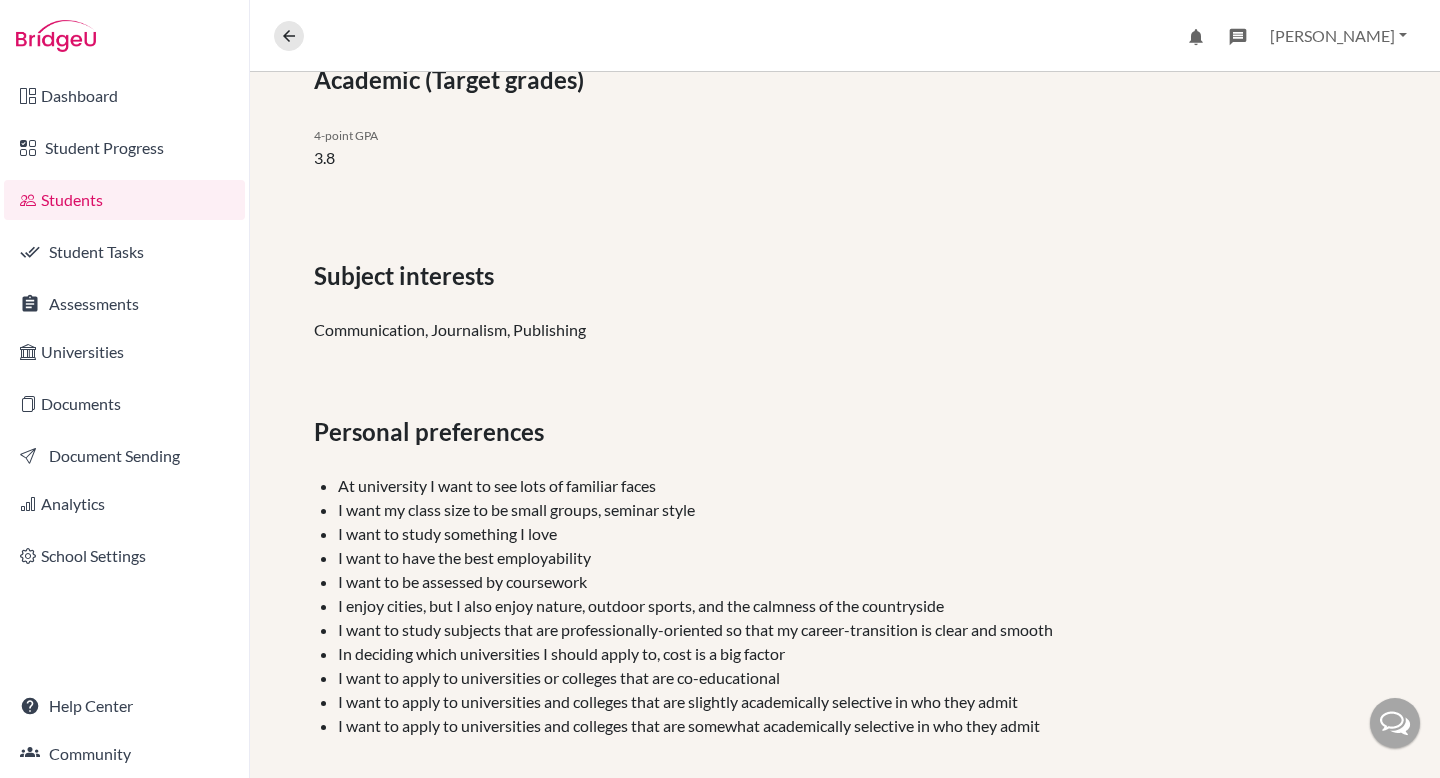 scroll, scrollTop: 0, scrollLeft: 0, axis: both 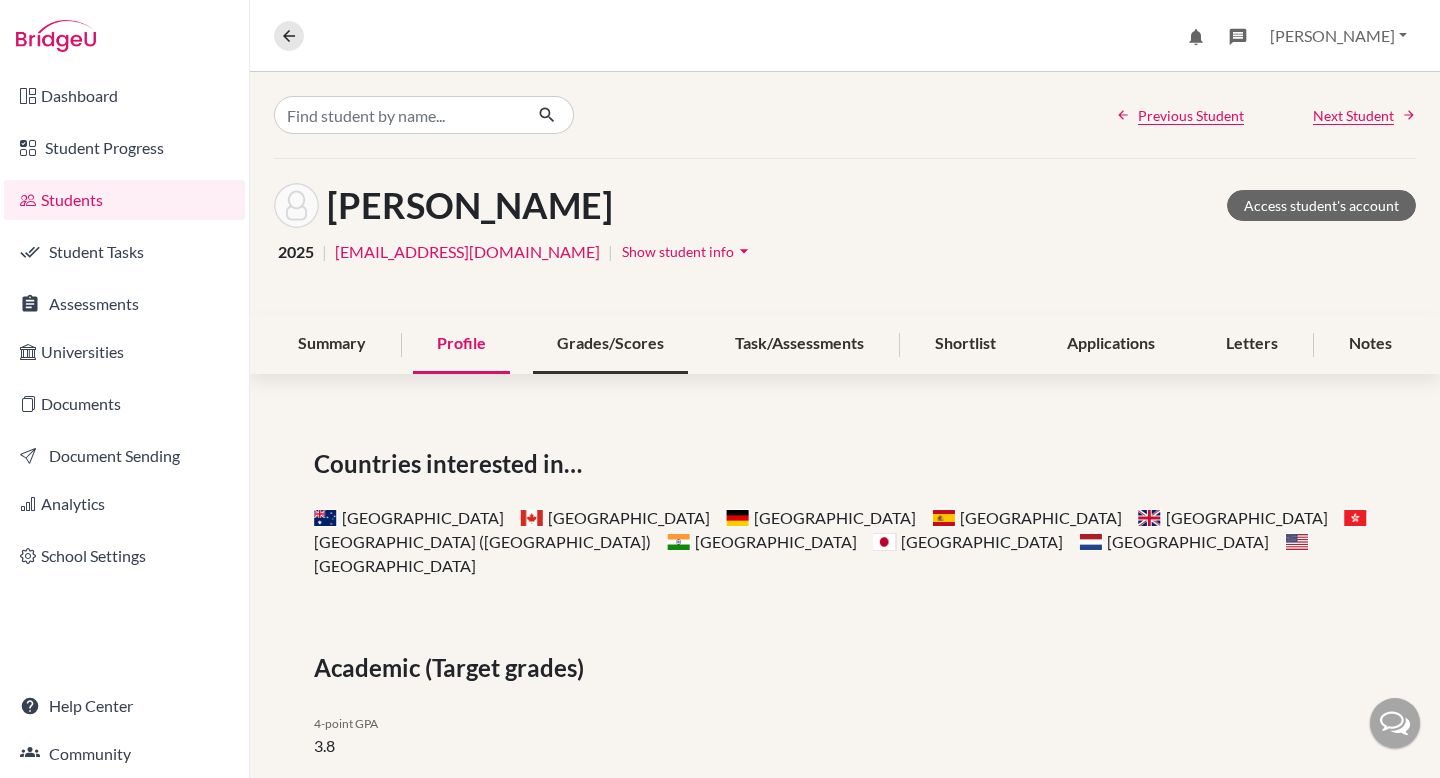 click on "Grades/Scores" at bounding box center (610, 344) 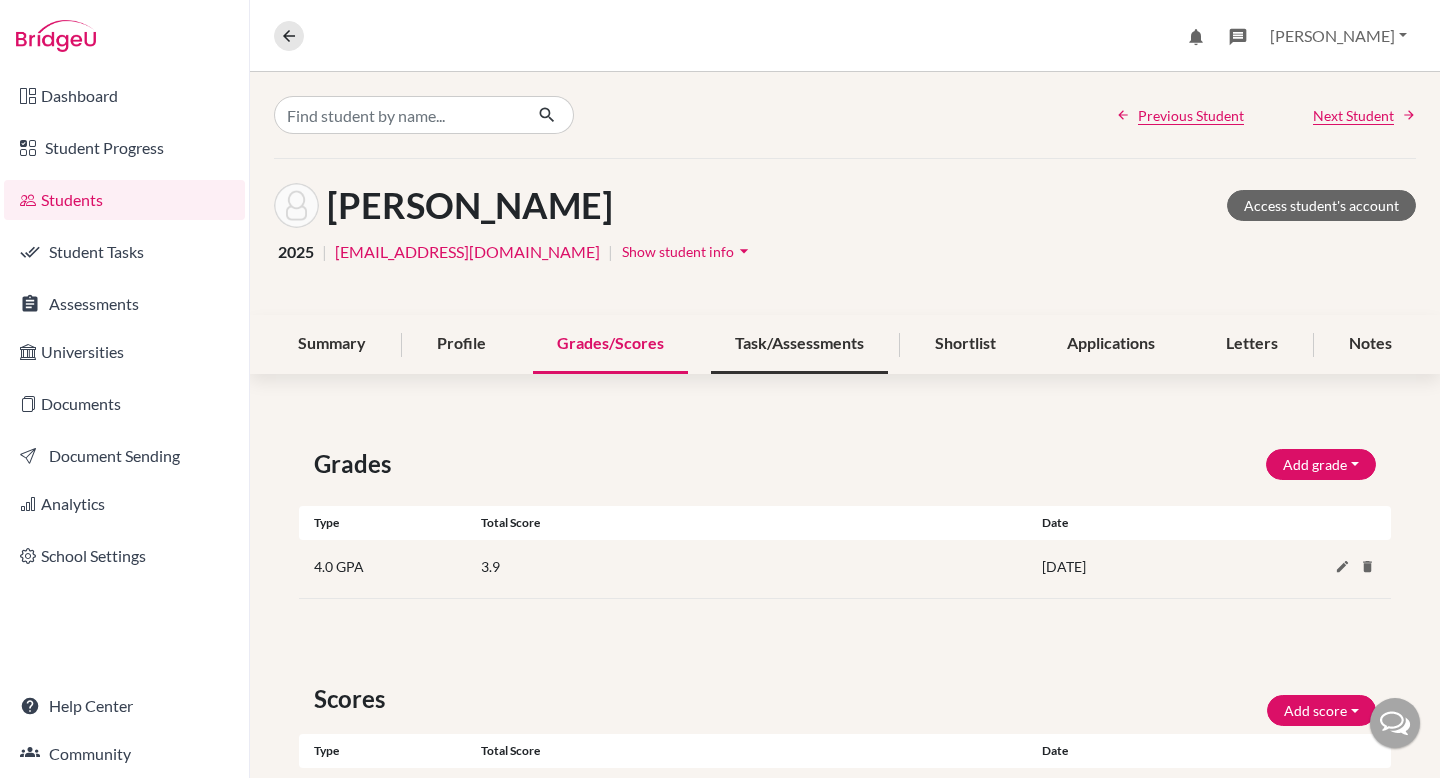 click on "Task/Assessments" at bounding box center (799, 344) 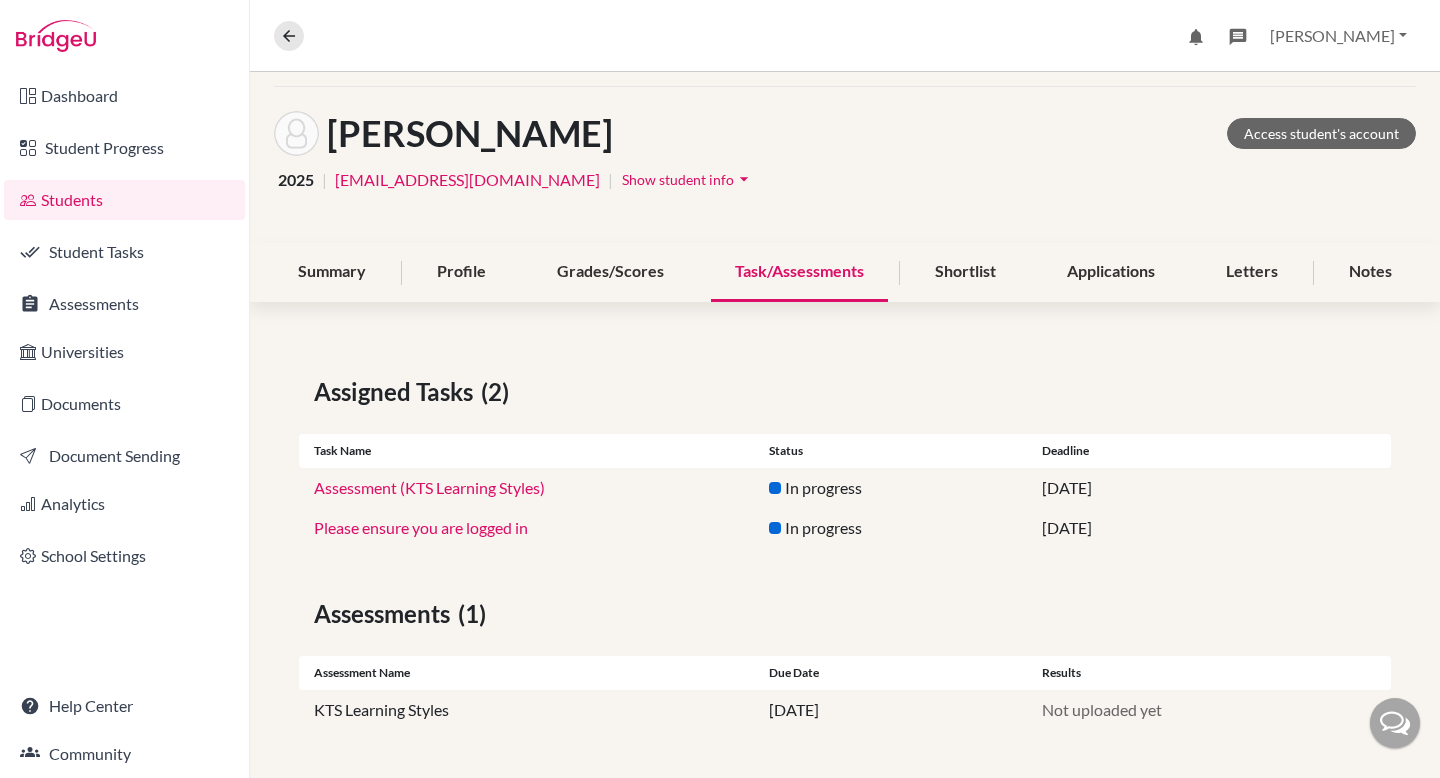 scroll, scrollTop: 0, scrollLeft: 0, axis: both 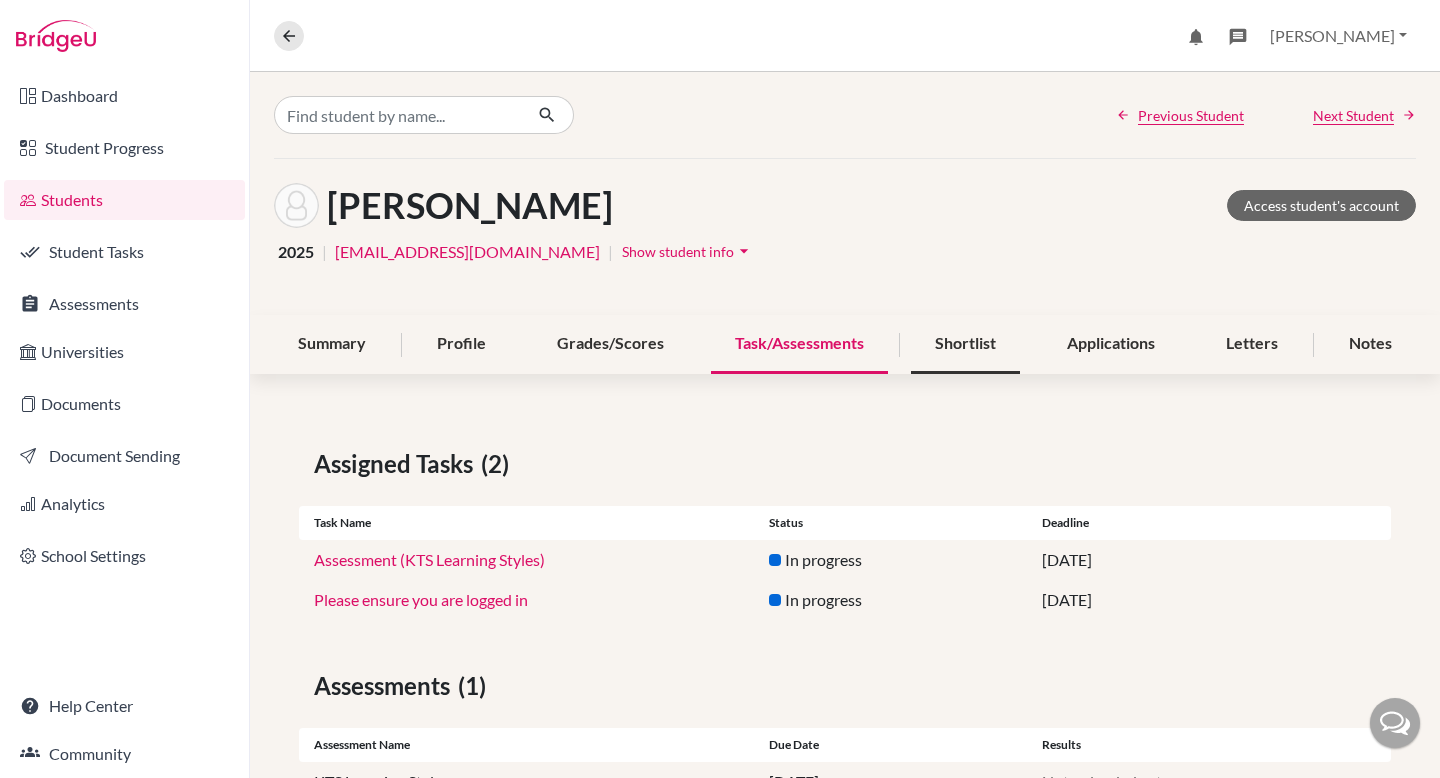 click on "Shortlist" at bounding box center [965, 344] 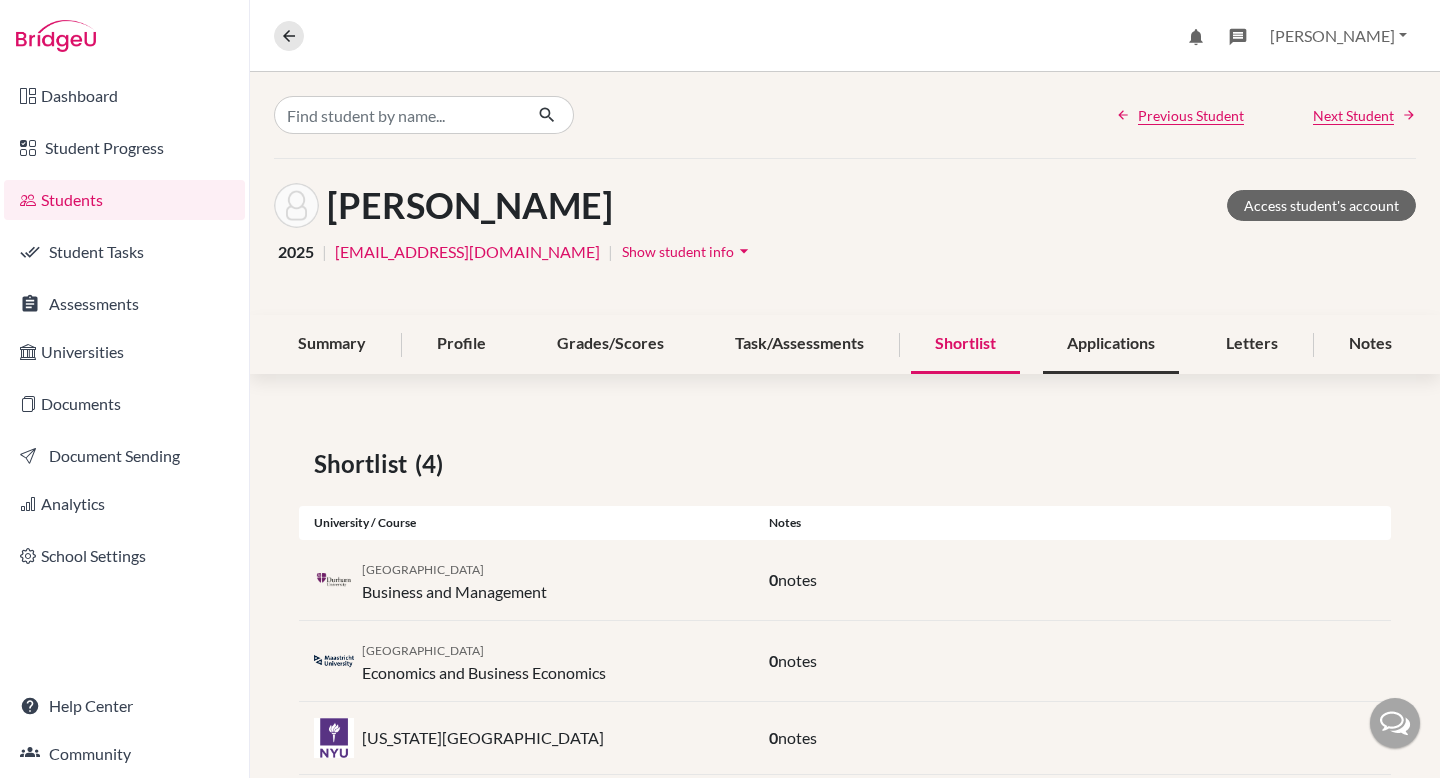 click on "Applications" at bounding box center (1111, 344) 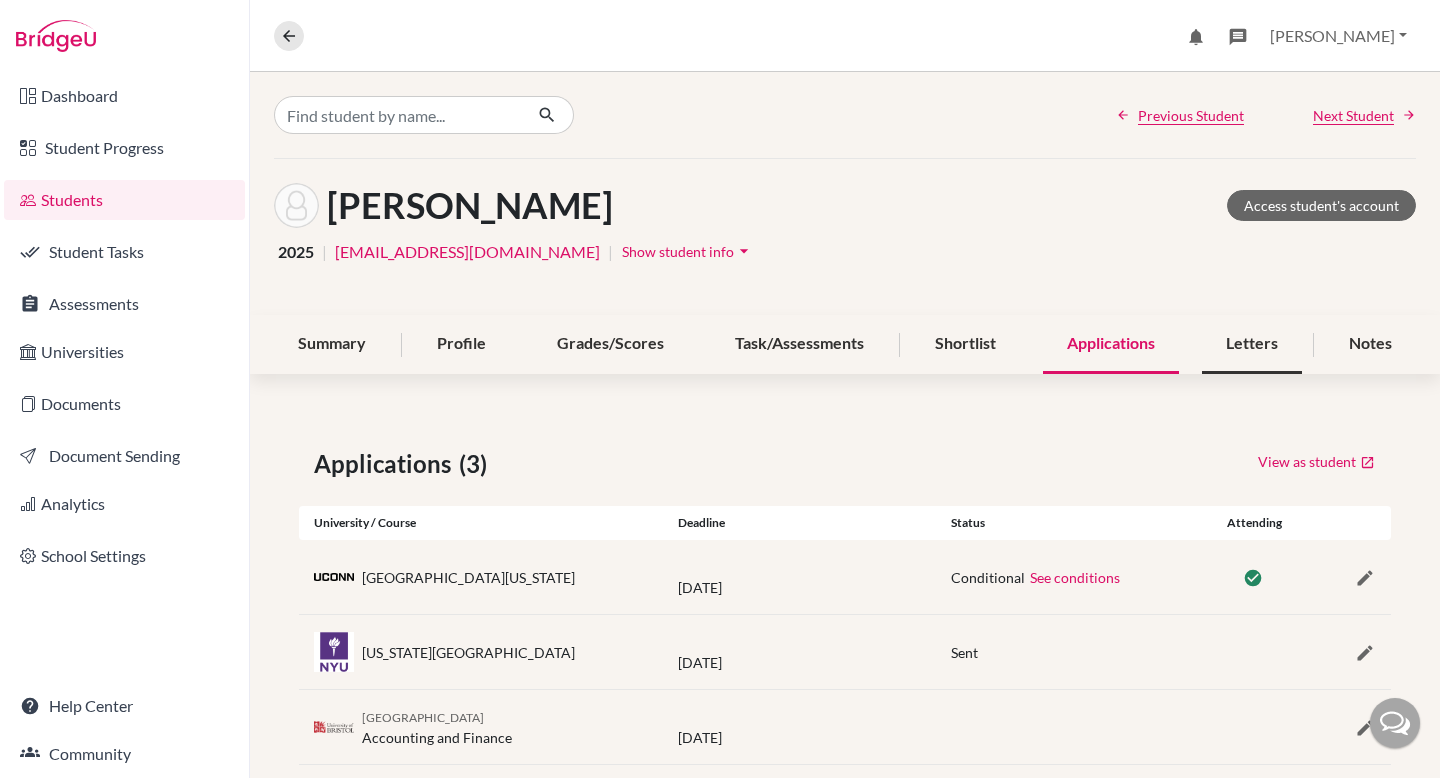 click on "Letters" at bounding box center [1252, 344] 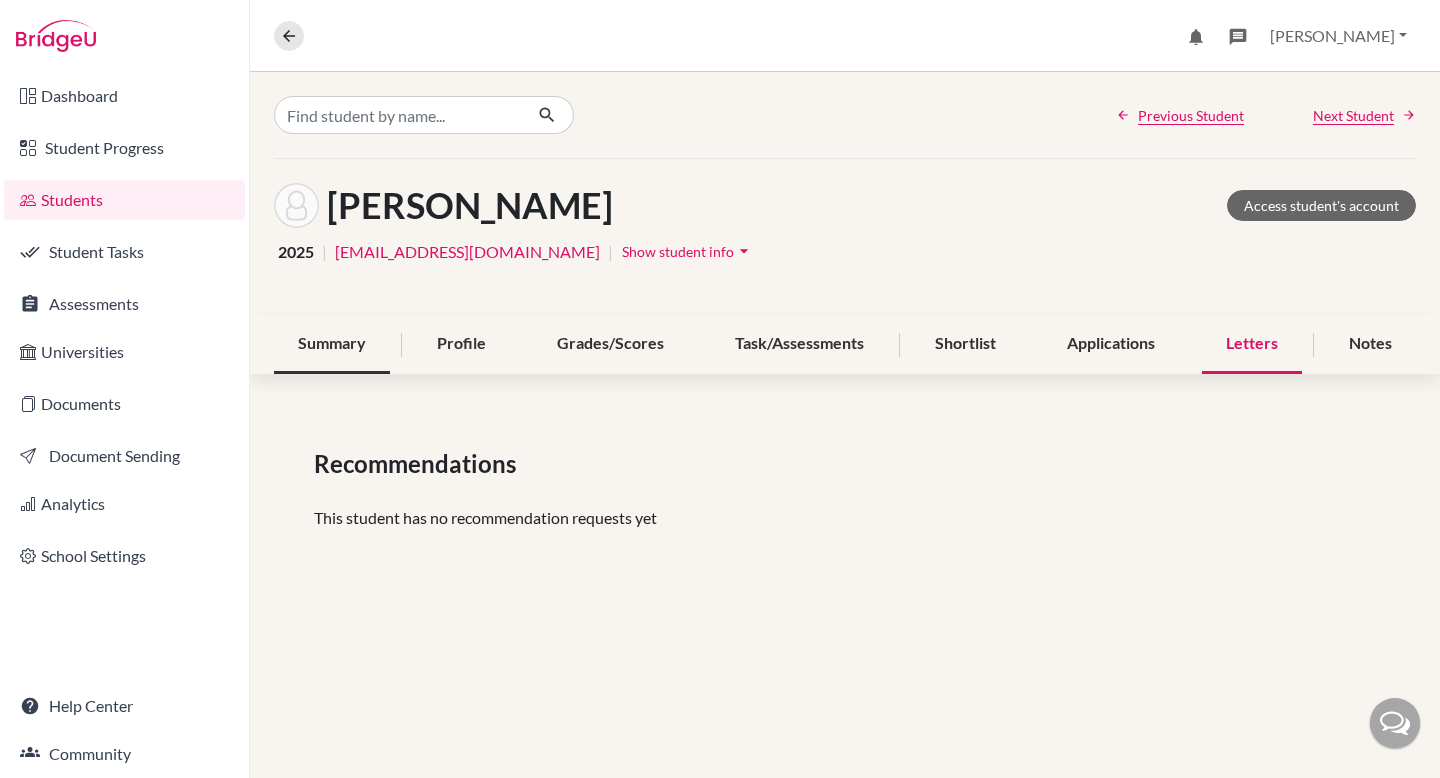 click on "Summary" at bounding box center [332, 344] 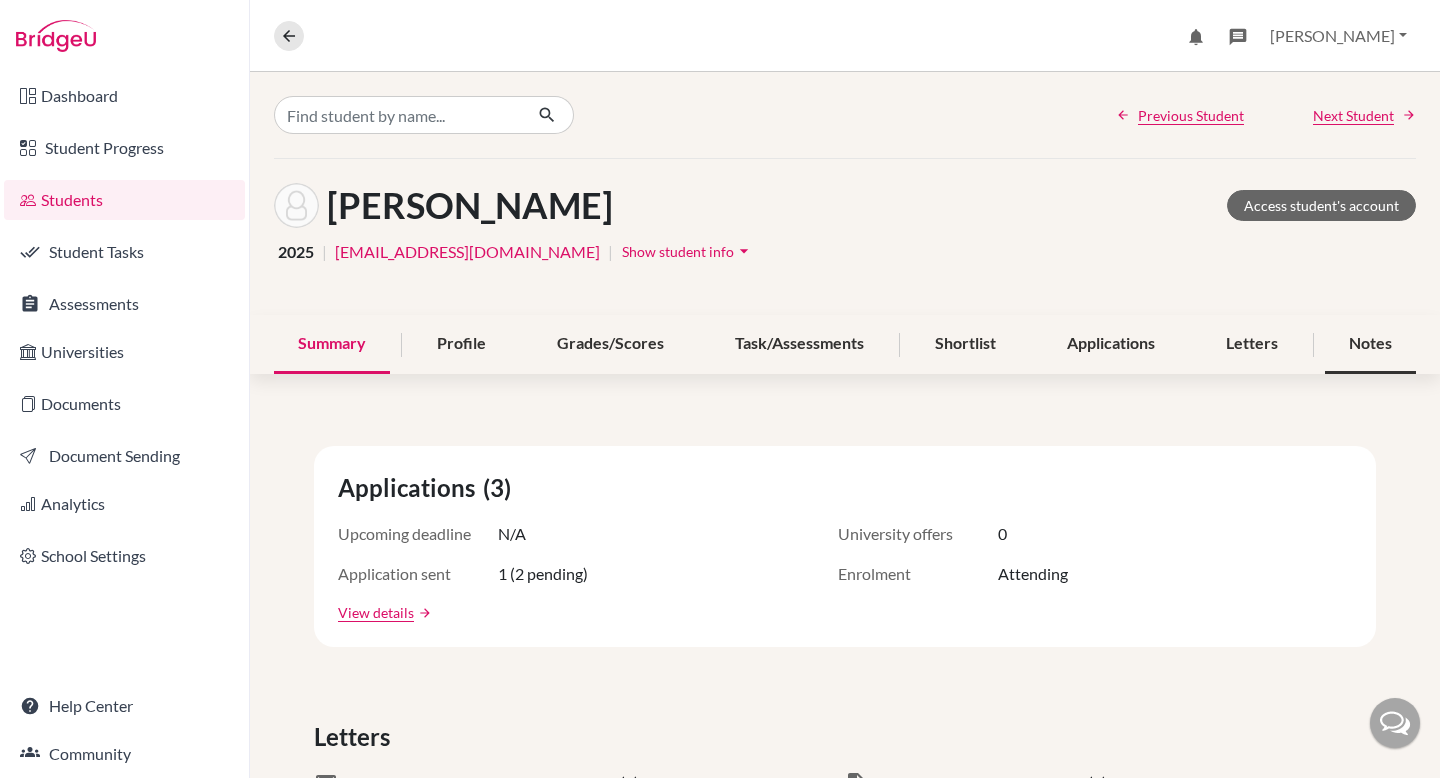 click on "Notes" at bounding box center (1370, 344) 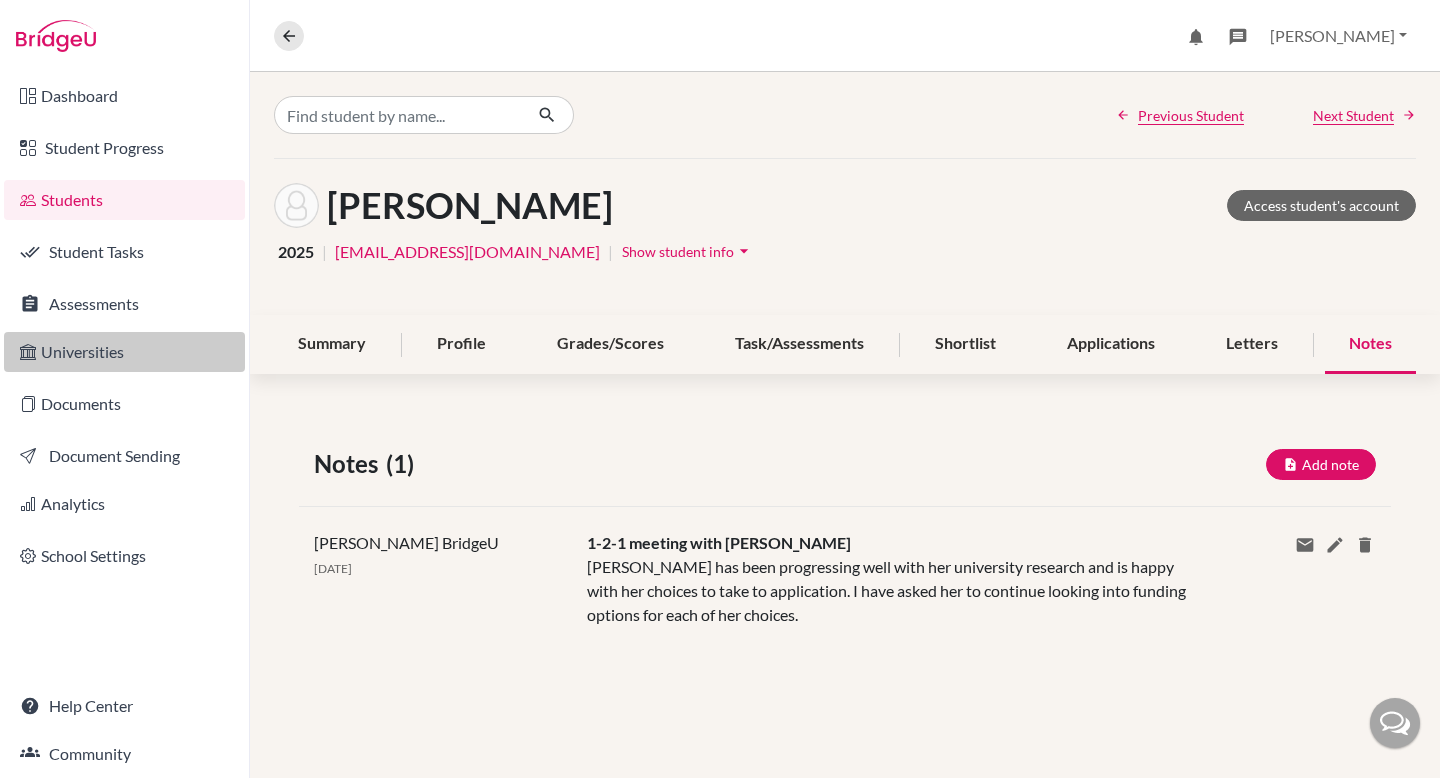 click on "Universities" at bounding box center [124, 352] 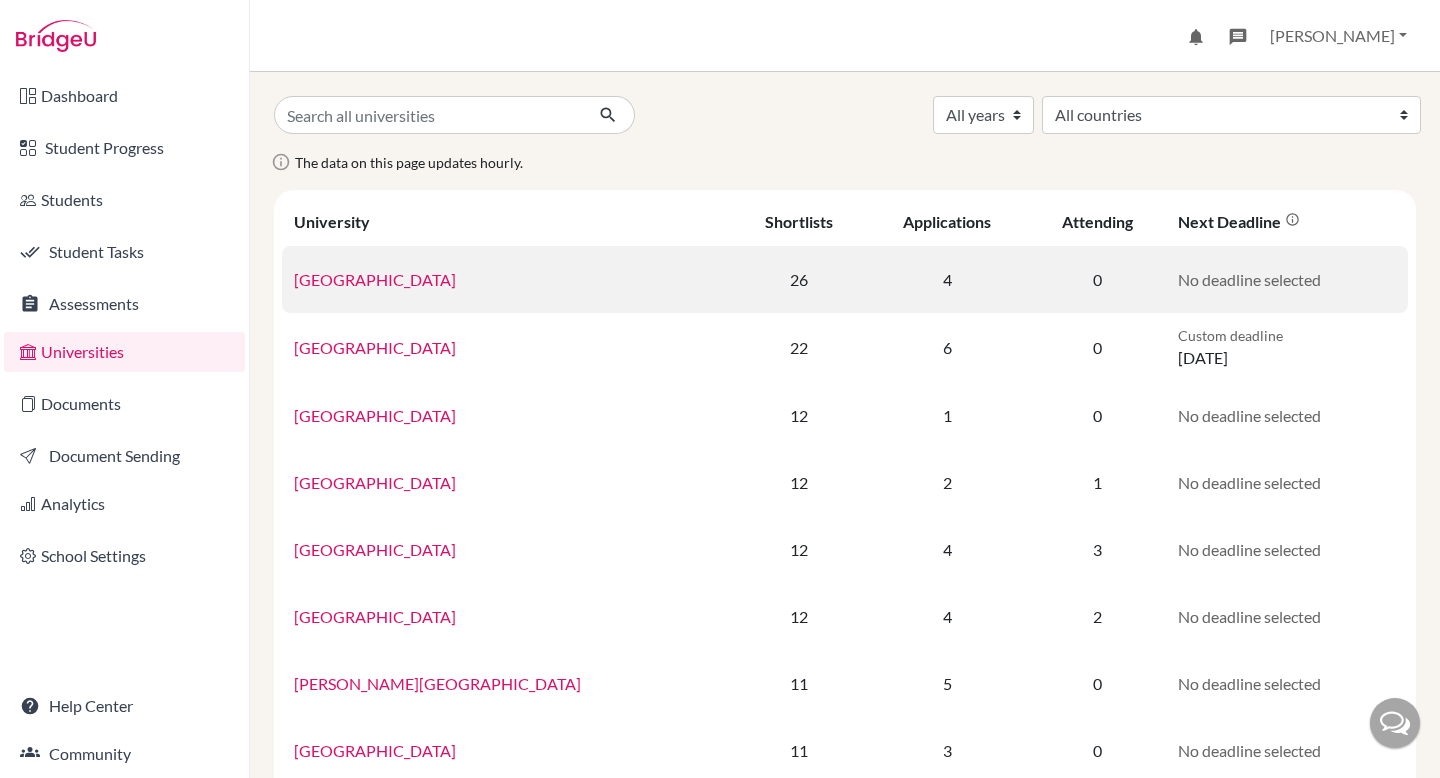 scroll, scrollTop: 0, scrollLeft: 0, axis: both 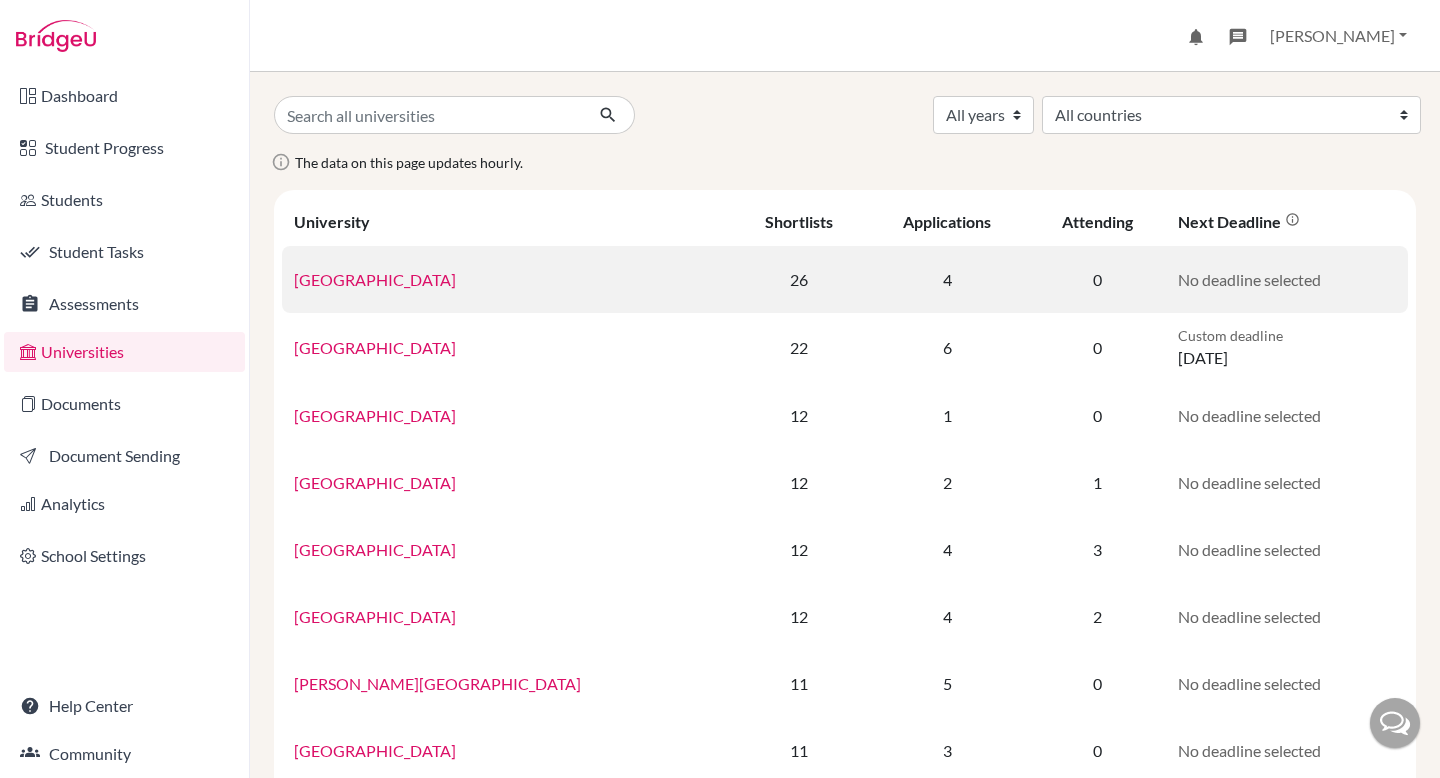 click on "[GEOGRAPHIC_DATA]" at bounding box center [375, 279] 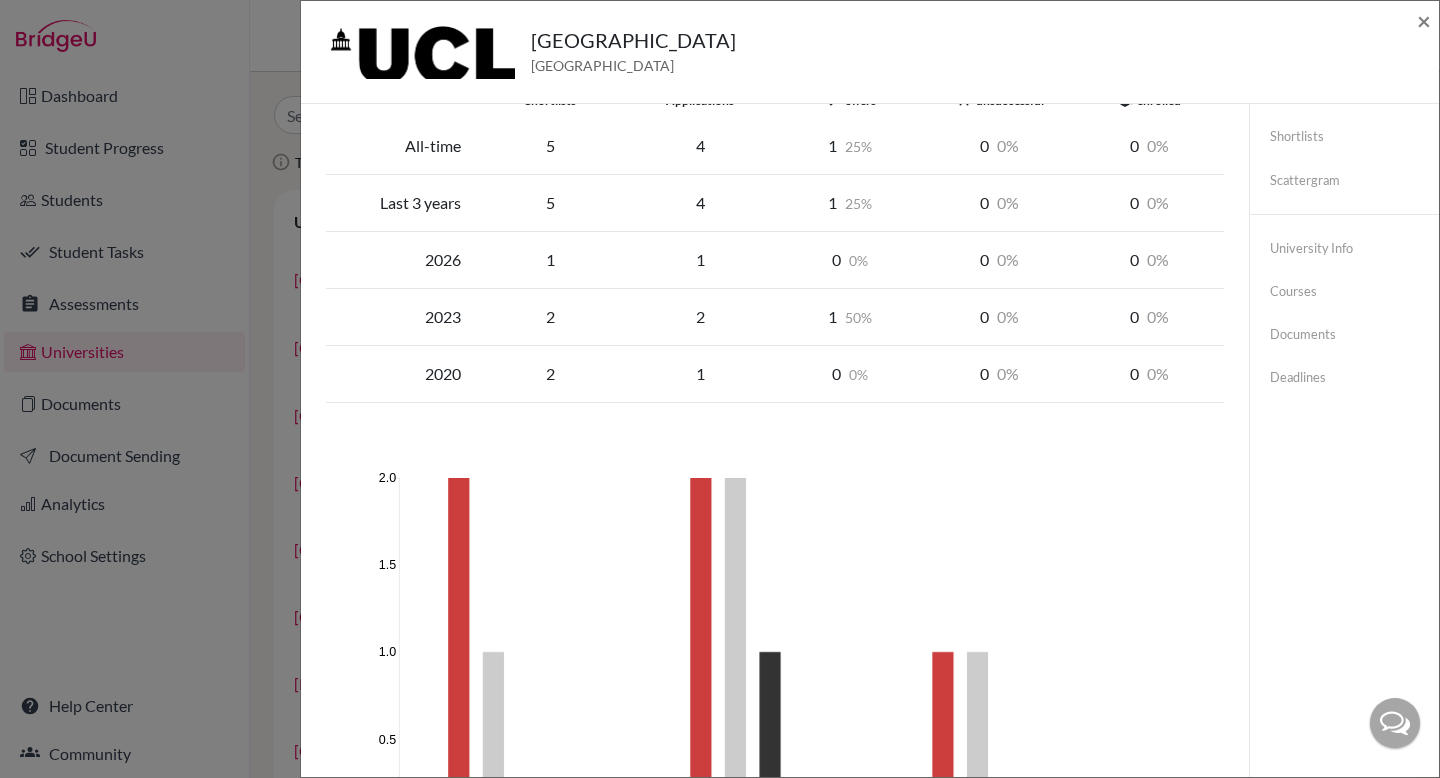 scroll, scrollTop: 148, scrollLeft: 0, axis: vertical 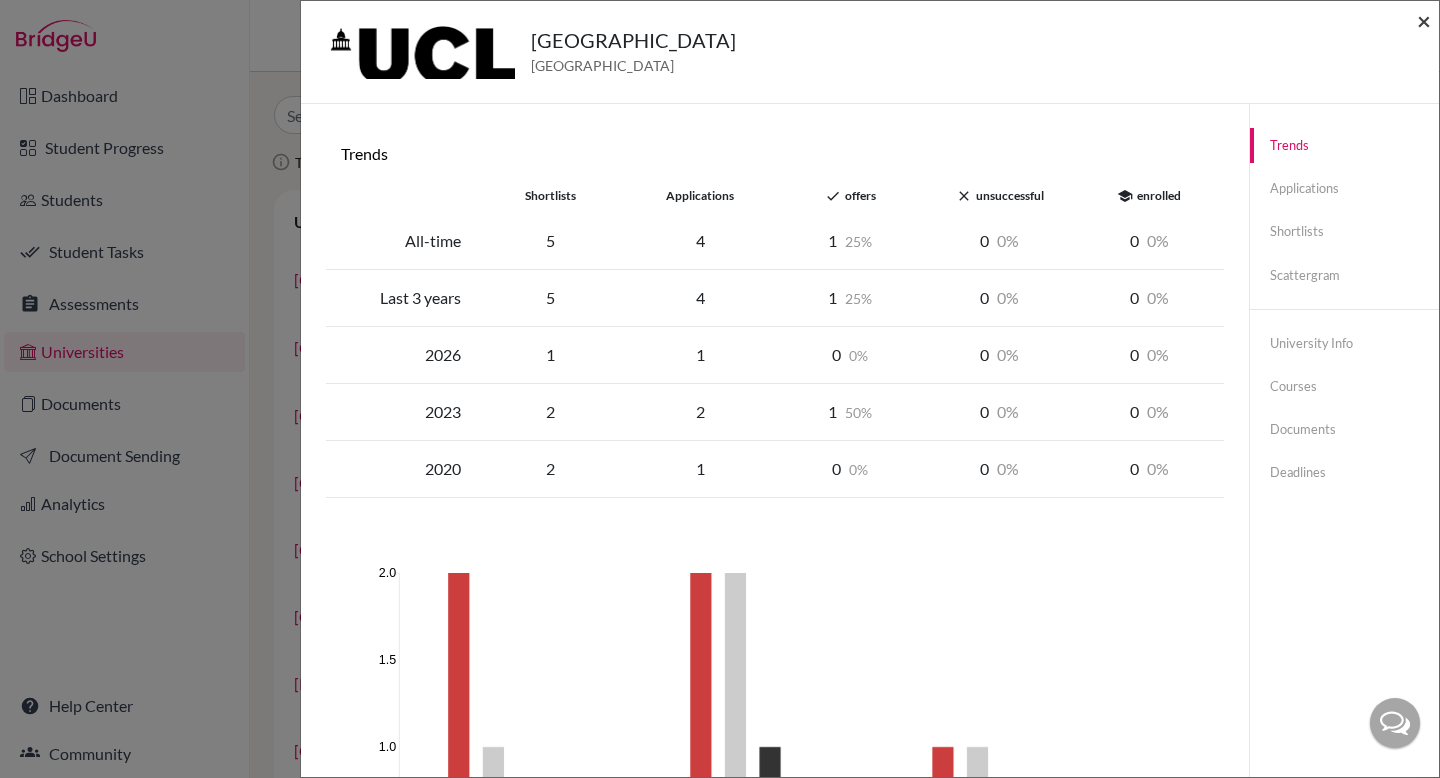 click on "×" at bounding box center (1424, 20) 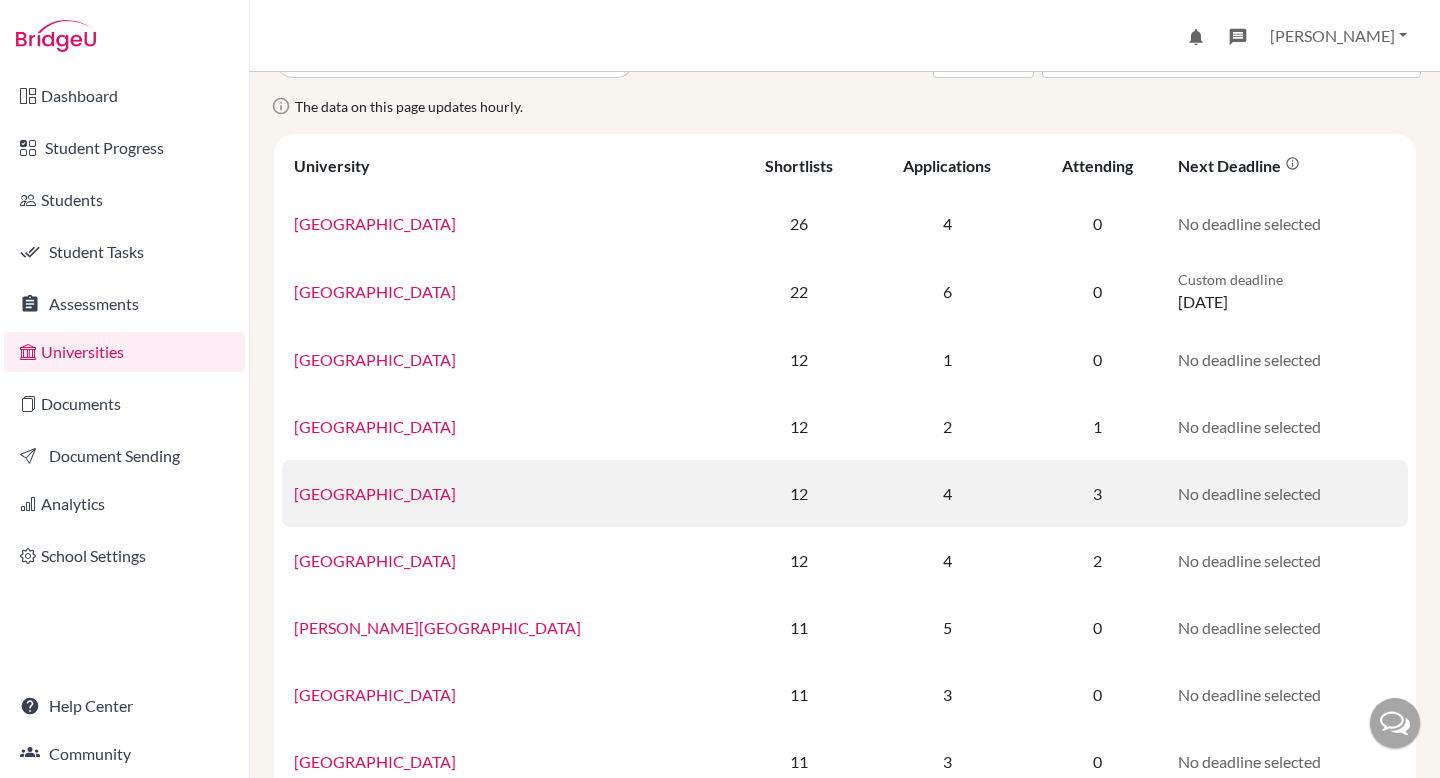 scroll, scrollTop: 58, scrollLeft: 0, axis: vertical 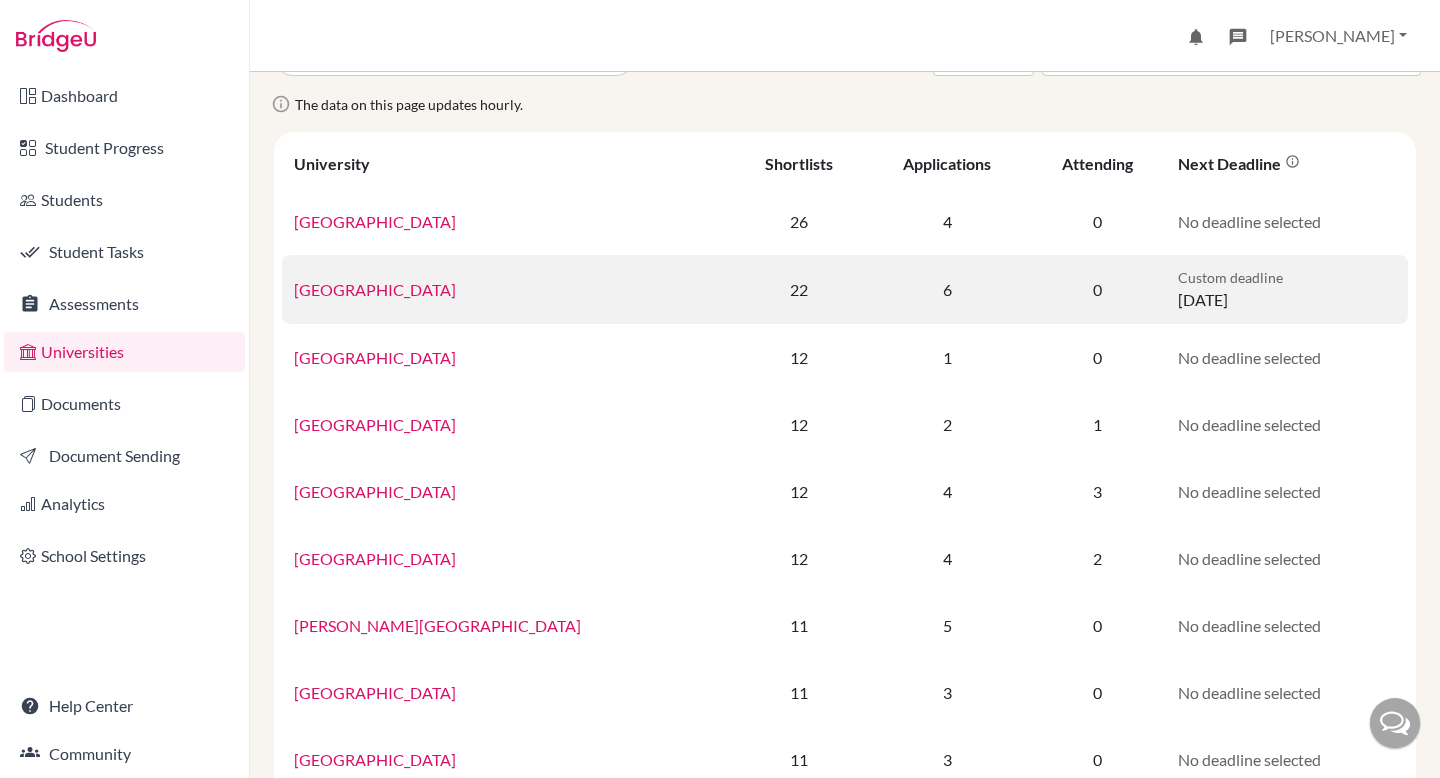 click on "University of Bristol" at bounding box center (375, 289) 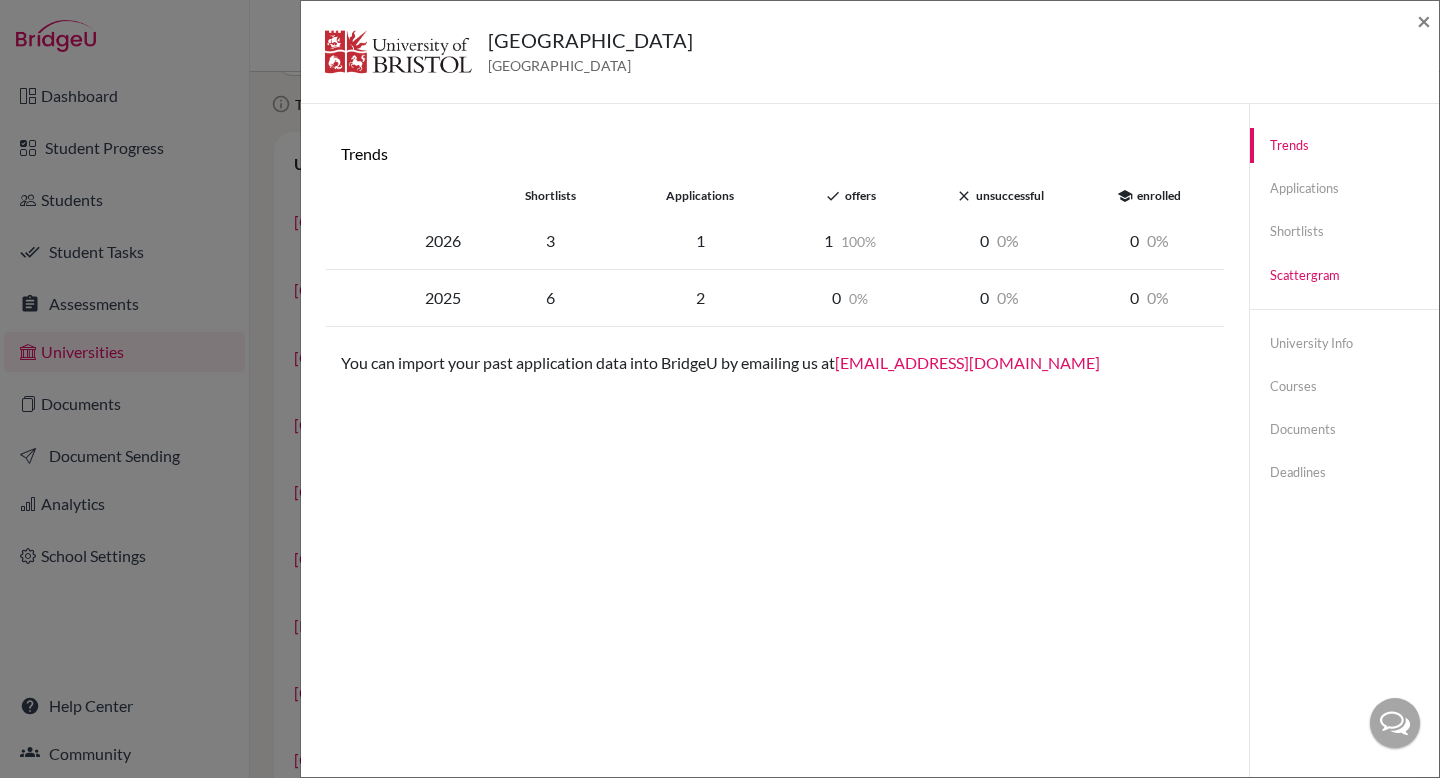 click on "Scattergram" at bounding box center (1344, 275) 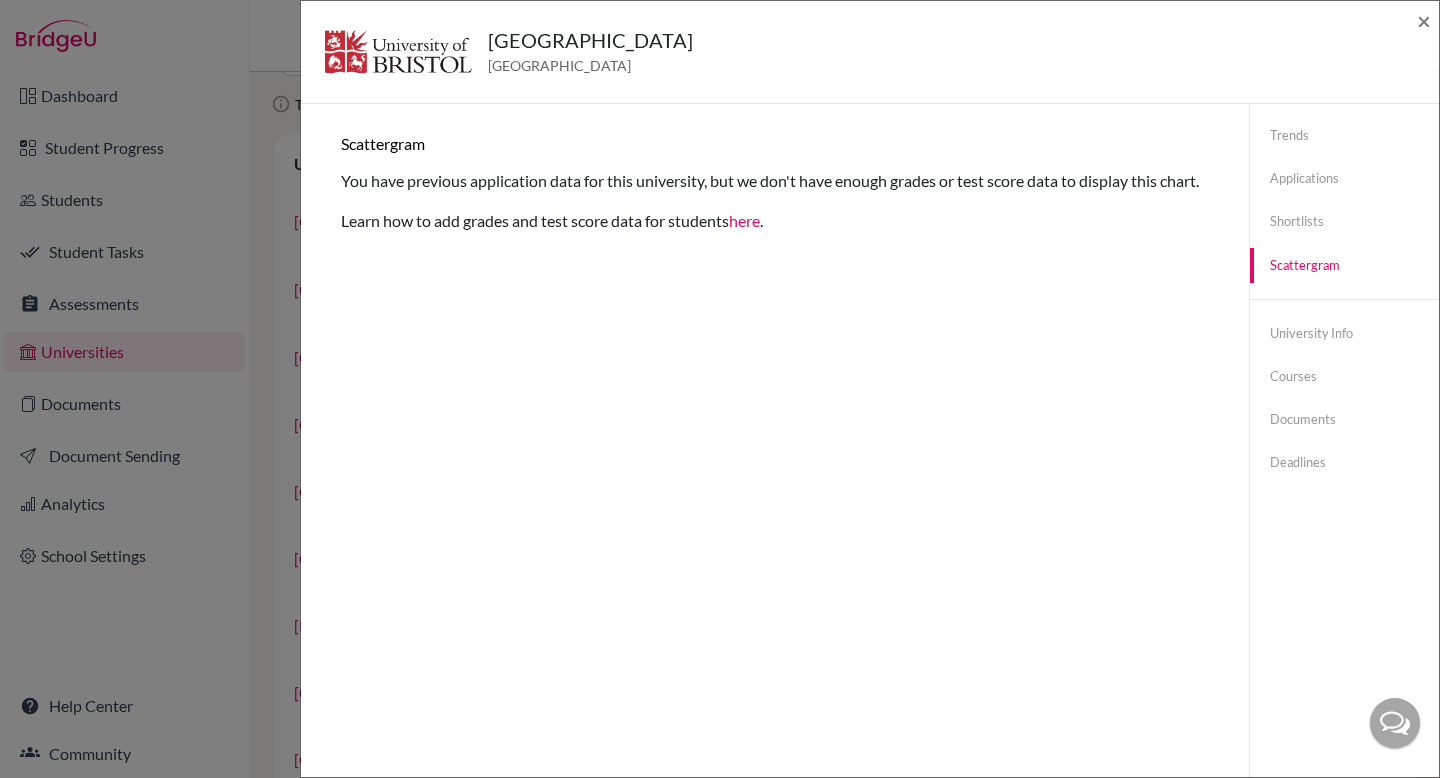 scroll, scrollTop: 0, scrollLeft: 0, axis: both 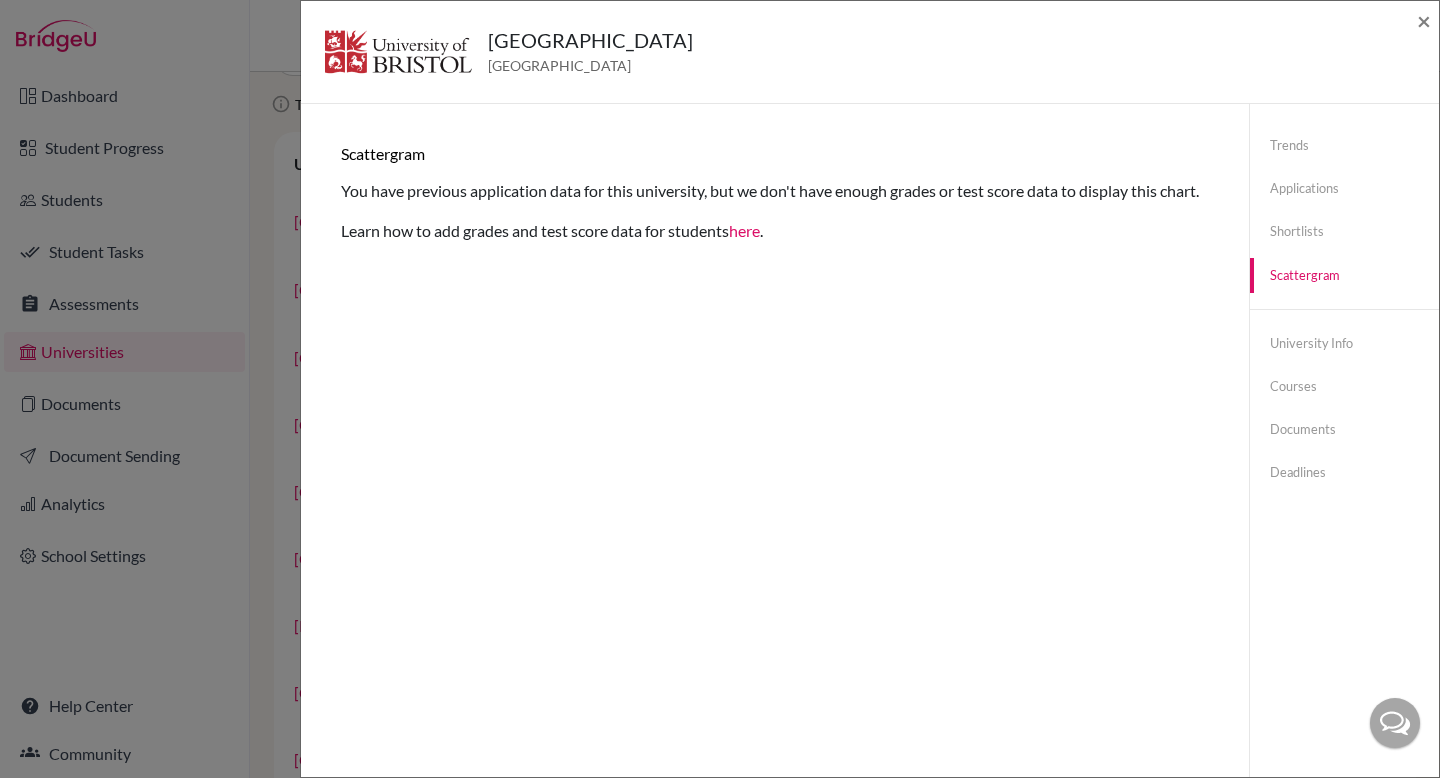 click on "Scattergram" at bounding box center (1344, 275) 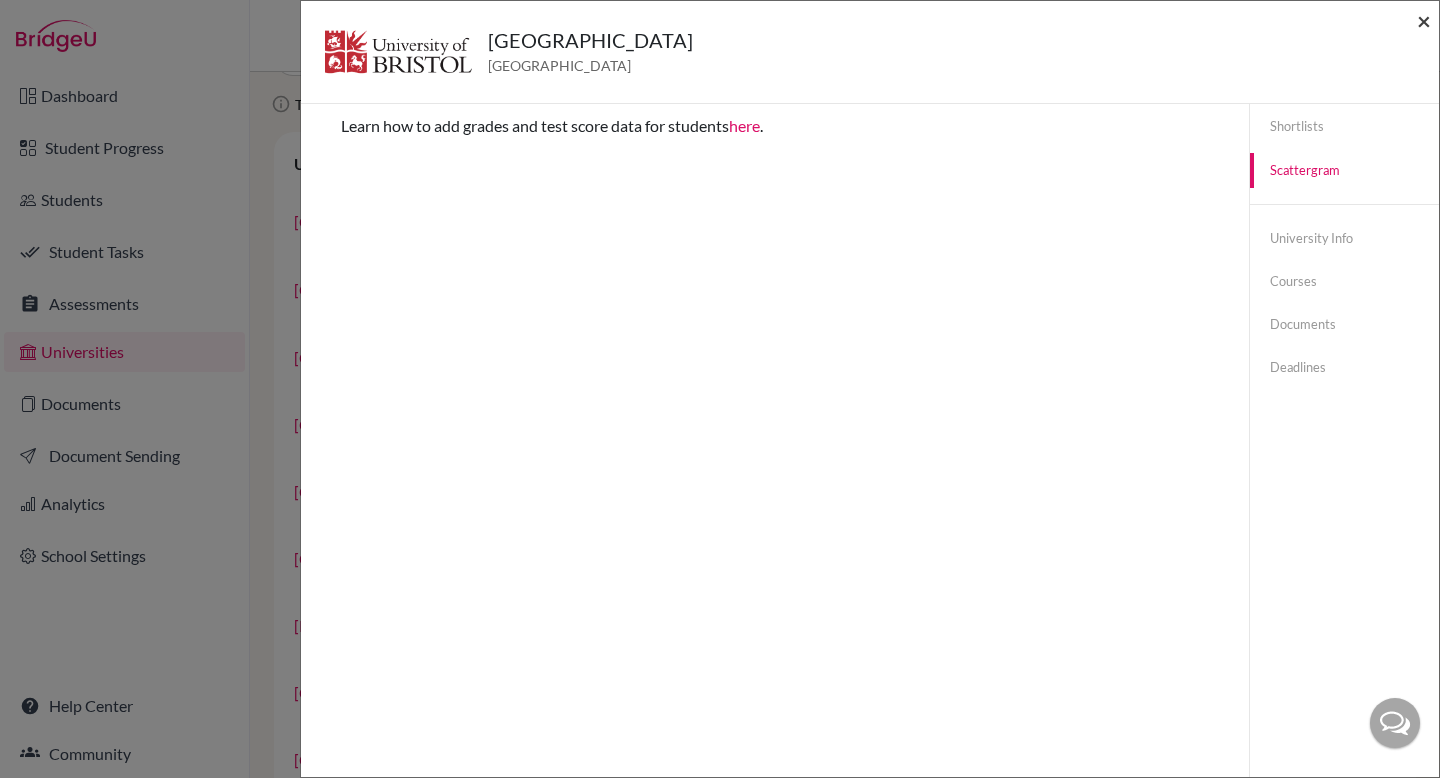 click on "×" at bounding box center [1424, 20] 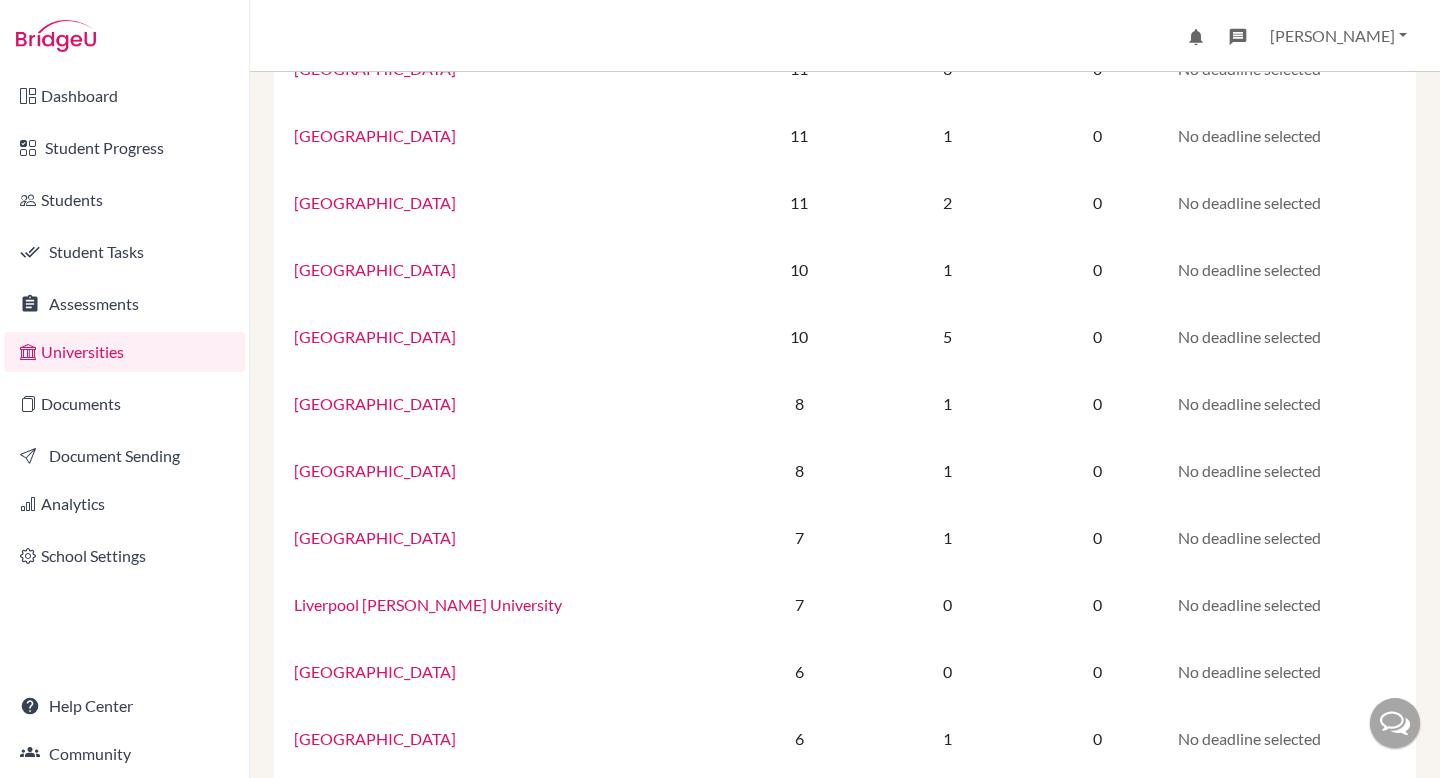 scroll, scrollTop: 759, scrollLeft: 0, axis: vertical 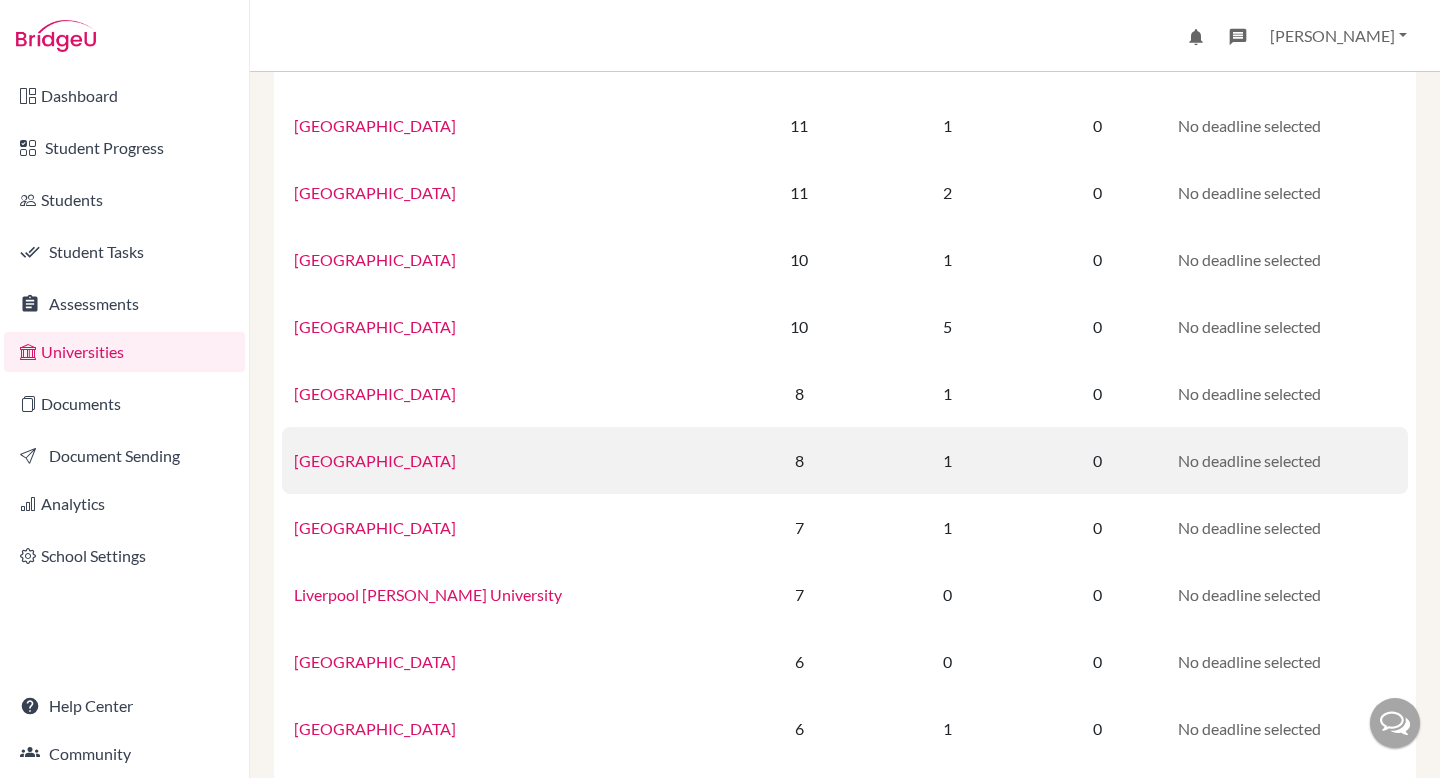 click on "University of Oxford" at bounding box center (375, 460) 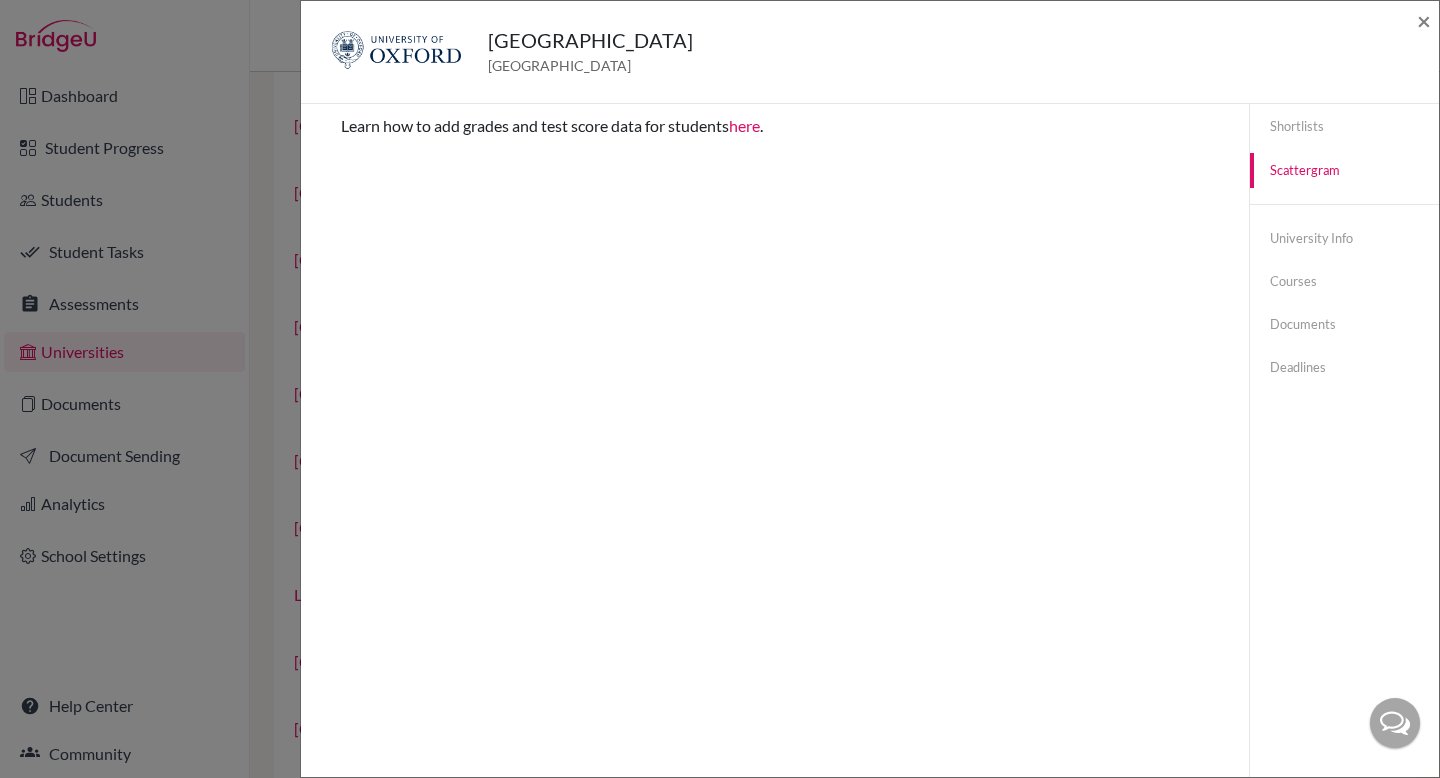 scroll, scrollTop: 0, scrollLeft: 0, axis: both 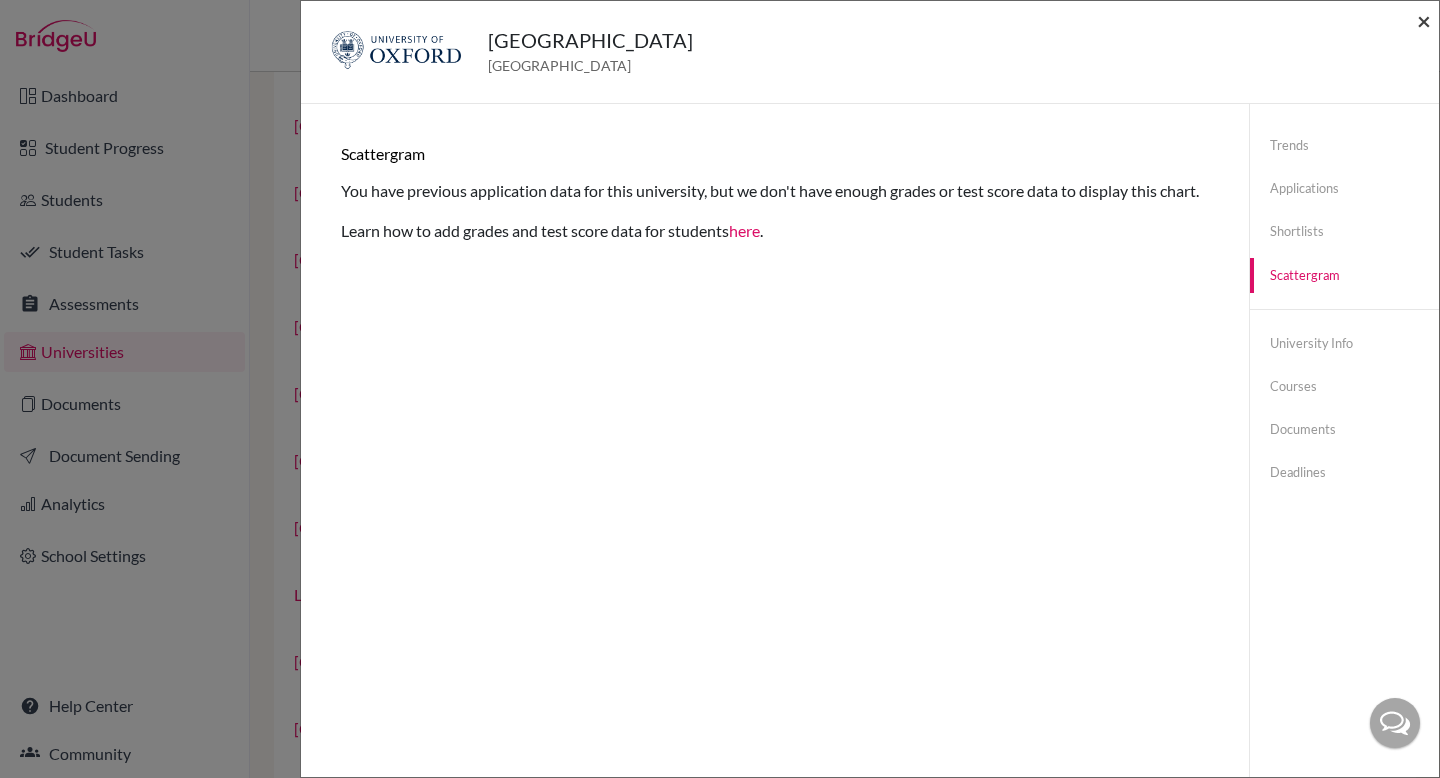 click on "×" at bounding box center [1424, 20] 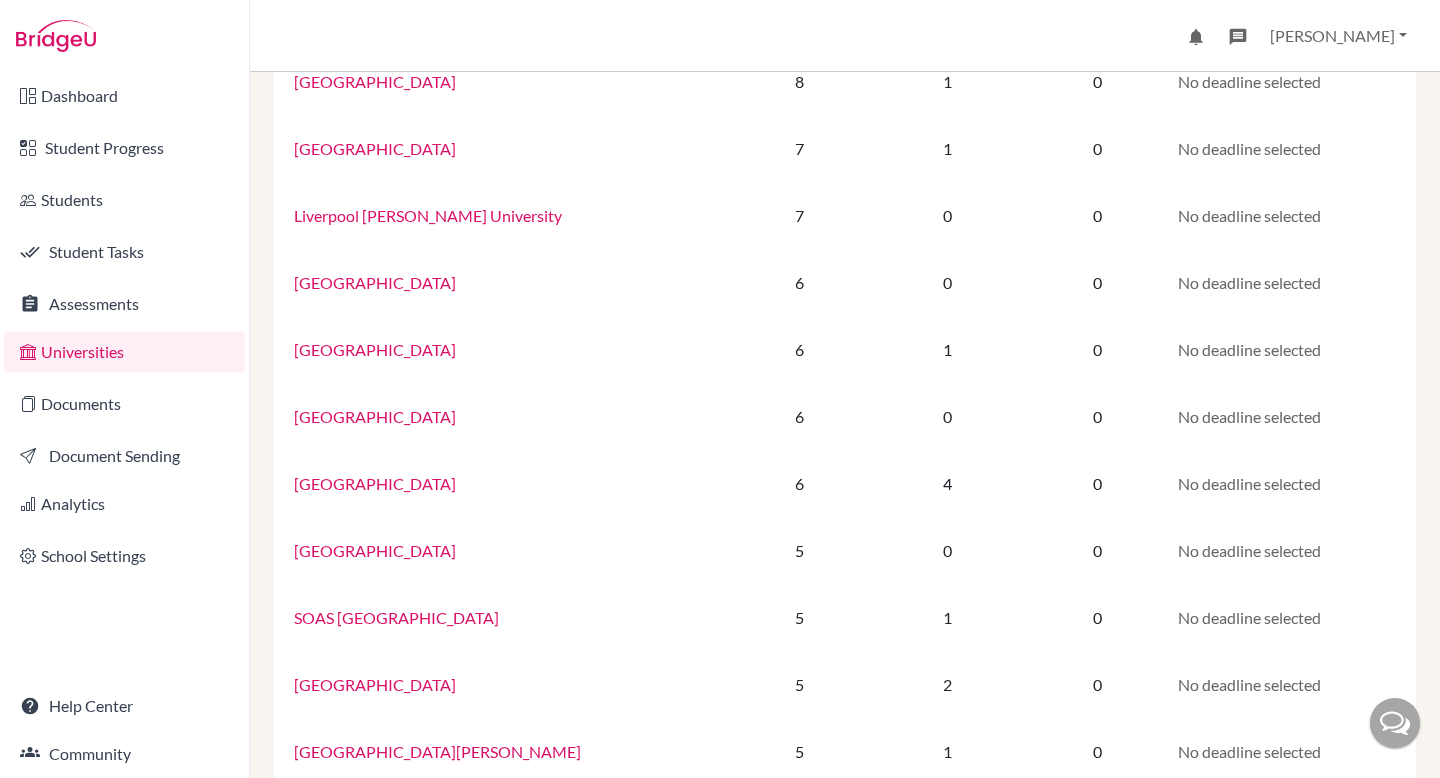 scroll, scrollTop: 1255, scrollLeft: 0, axis: vertical 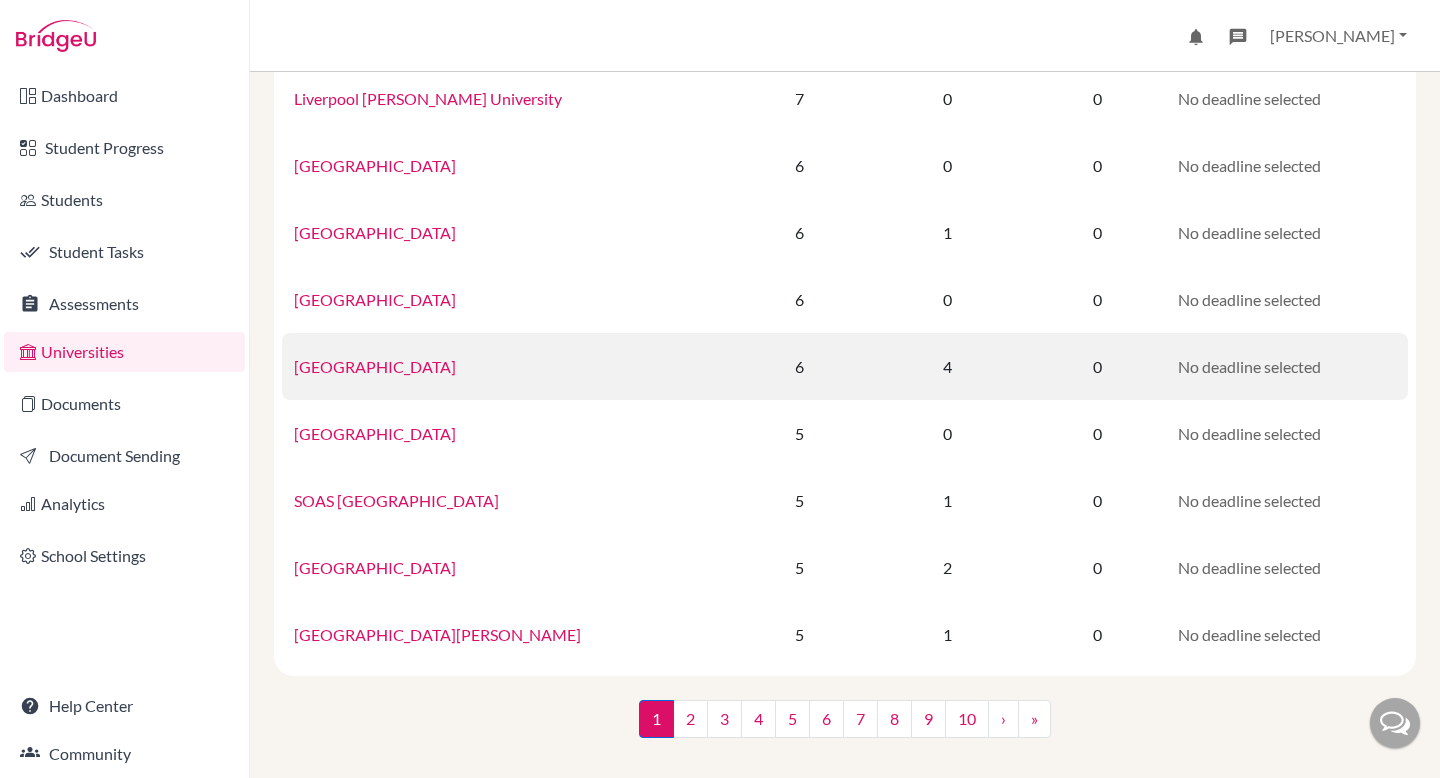 click on "University of Southampton" at bounding box center (375, 366) 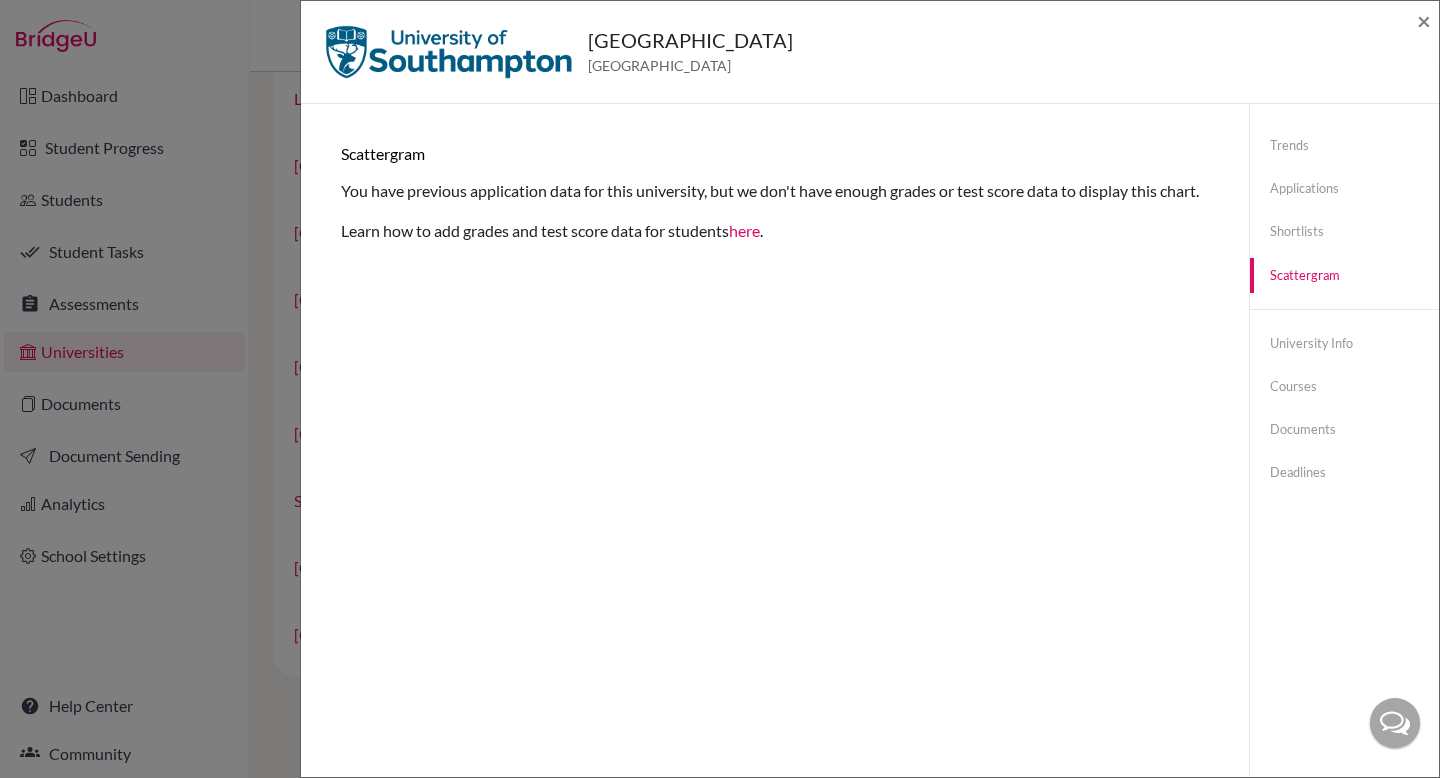 click on "Scattergram" at bounding box center (1344, 275) 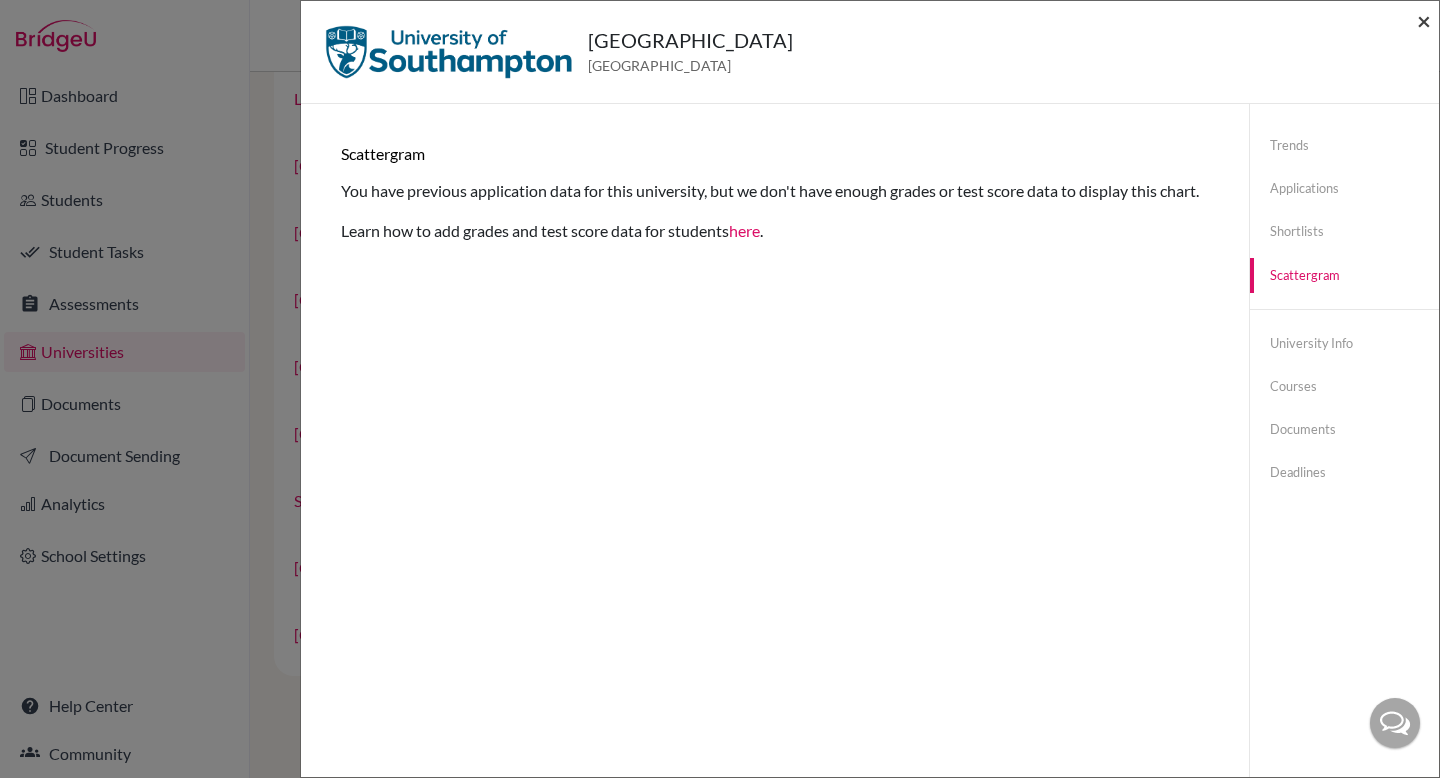 click on "×" at bounding box center (1424, 20) 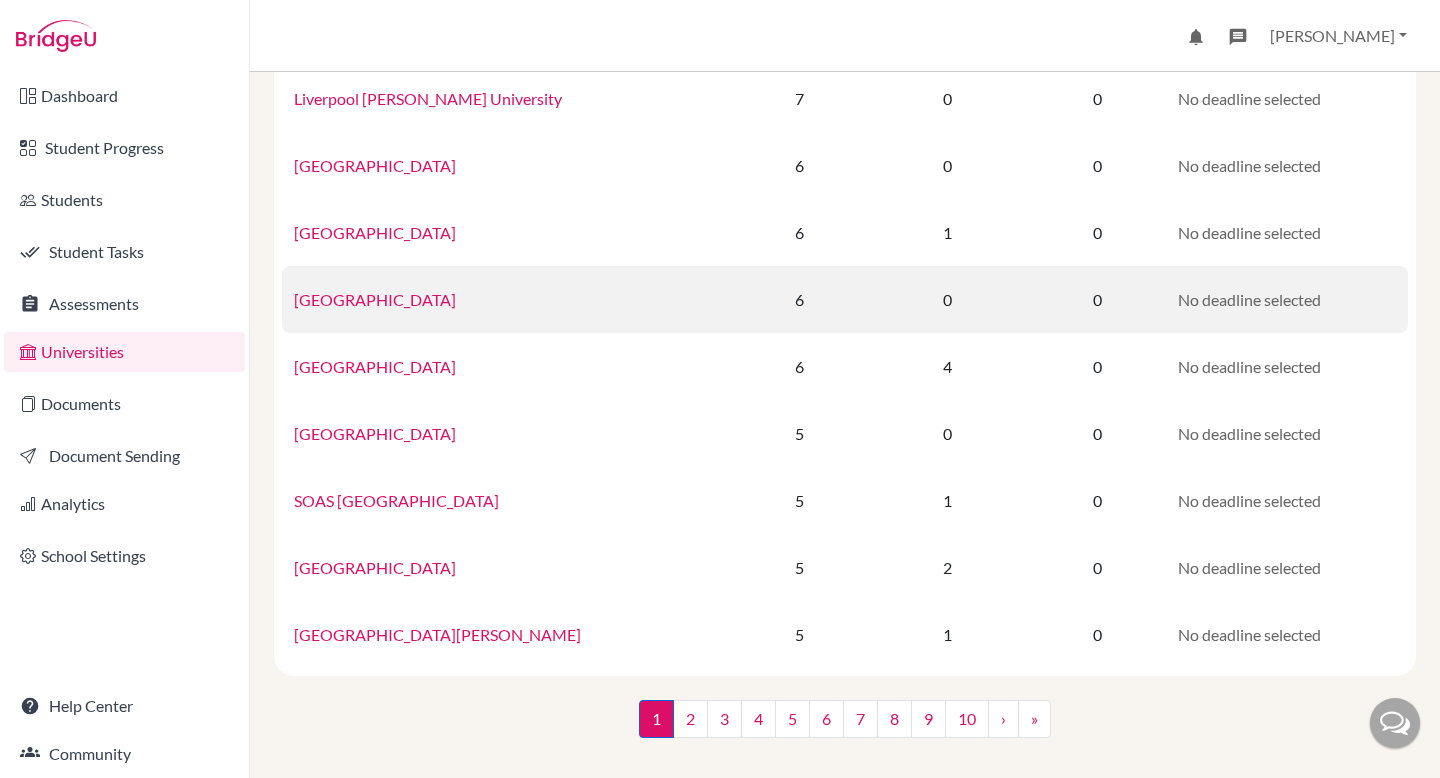 scroll, scrollTop: 0, scrollLeft: 0, axis: both 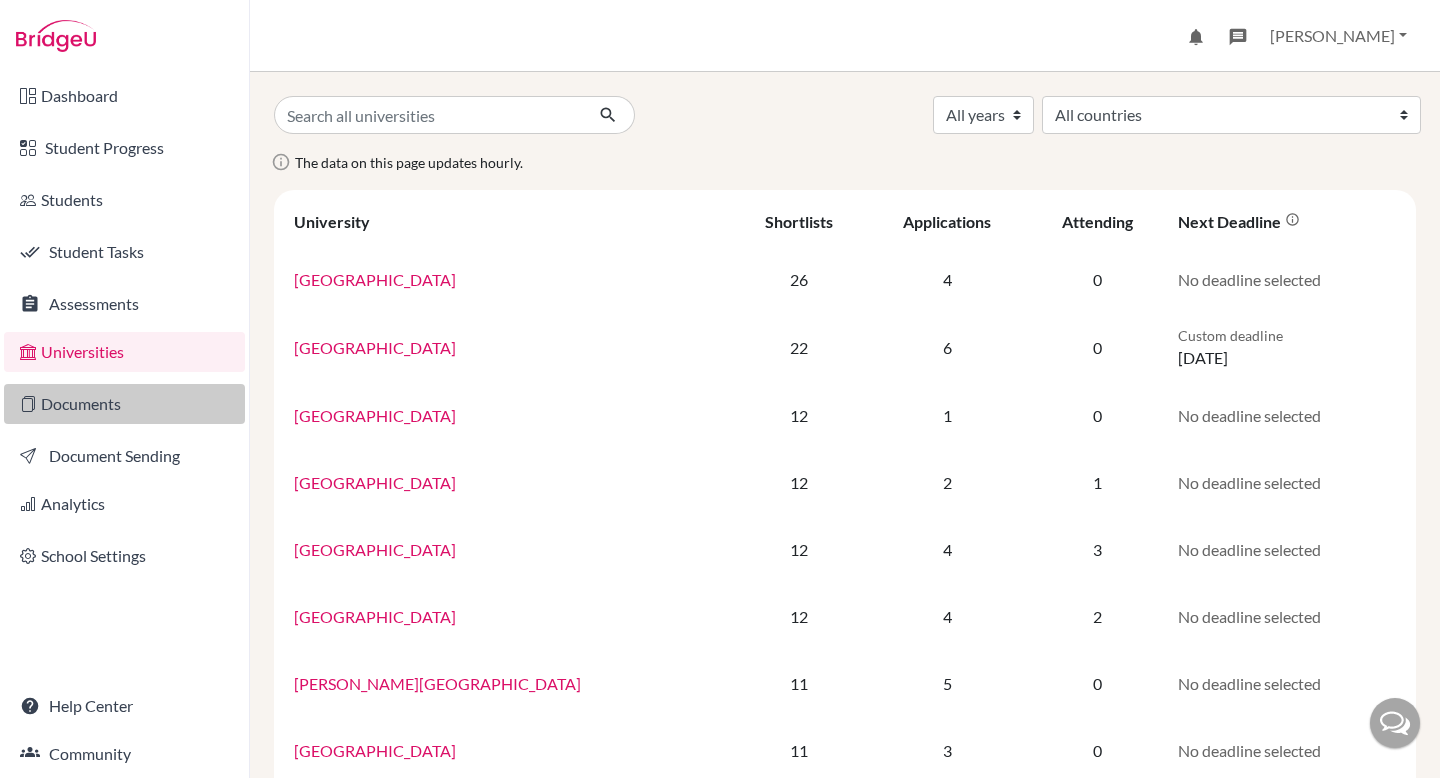 click on "Documents" at bounding box center (124, 404) 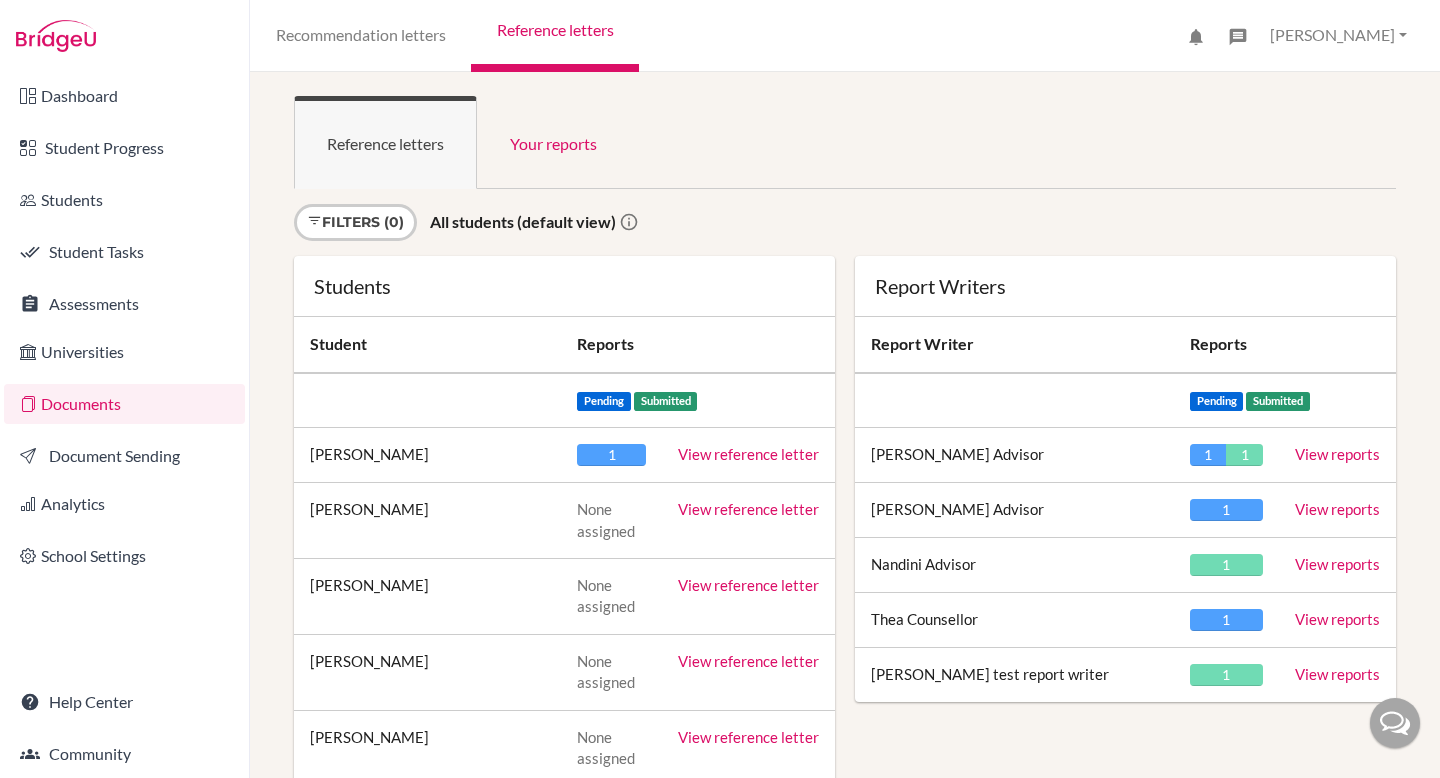 scroll, scrollTop: 0, scrollLeft: 0, axis: both 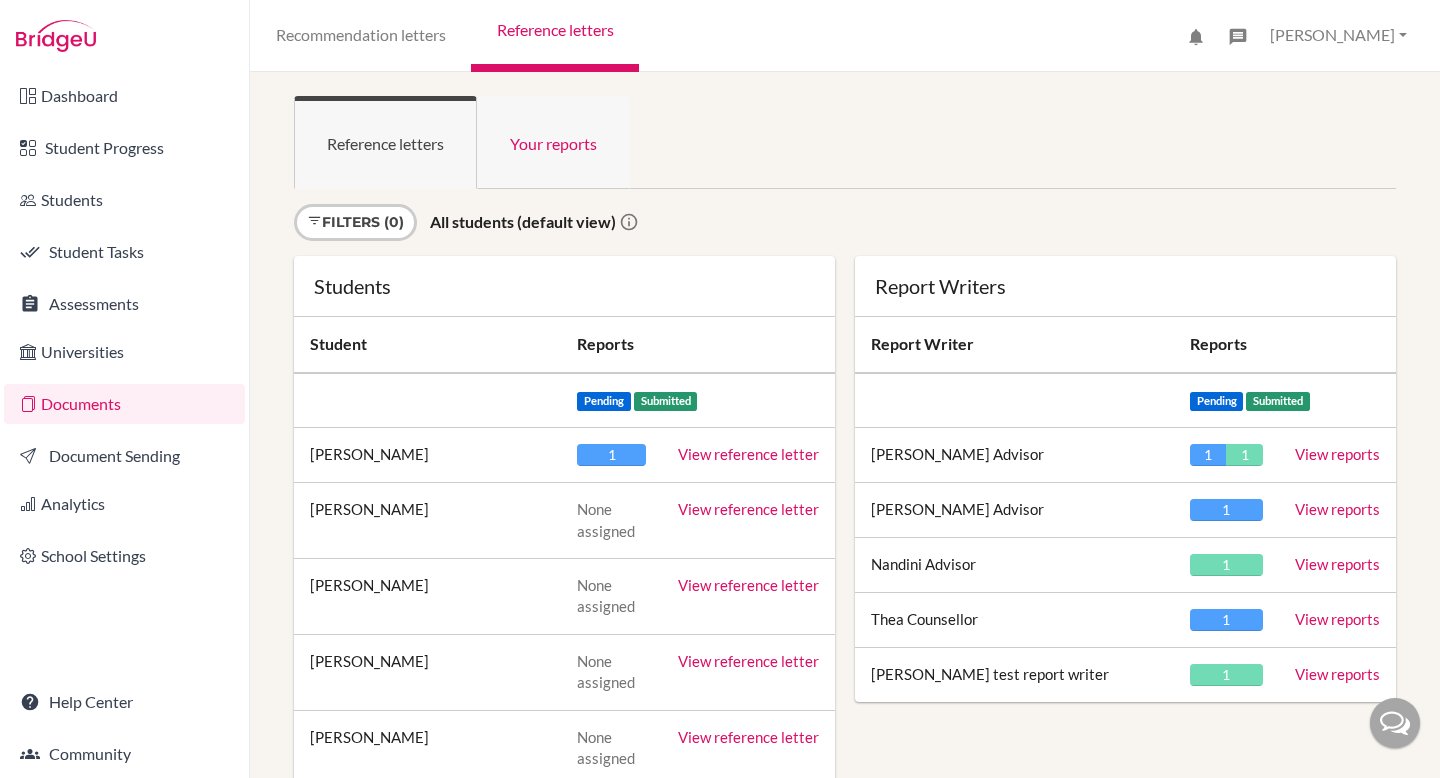 click on "Your reports" at bounding box center (553, 142) 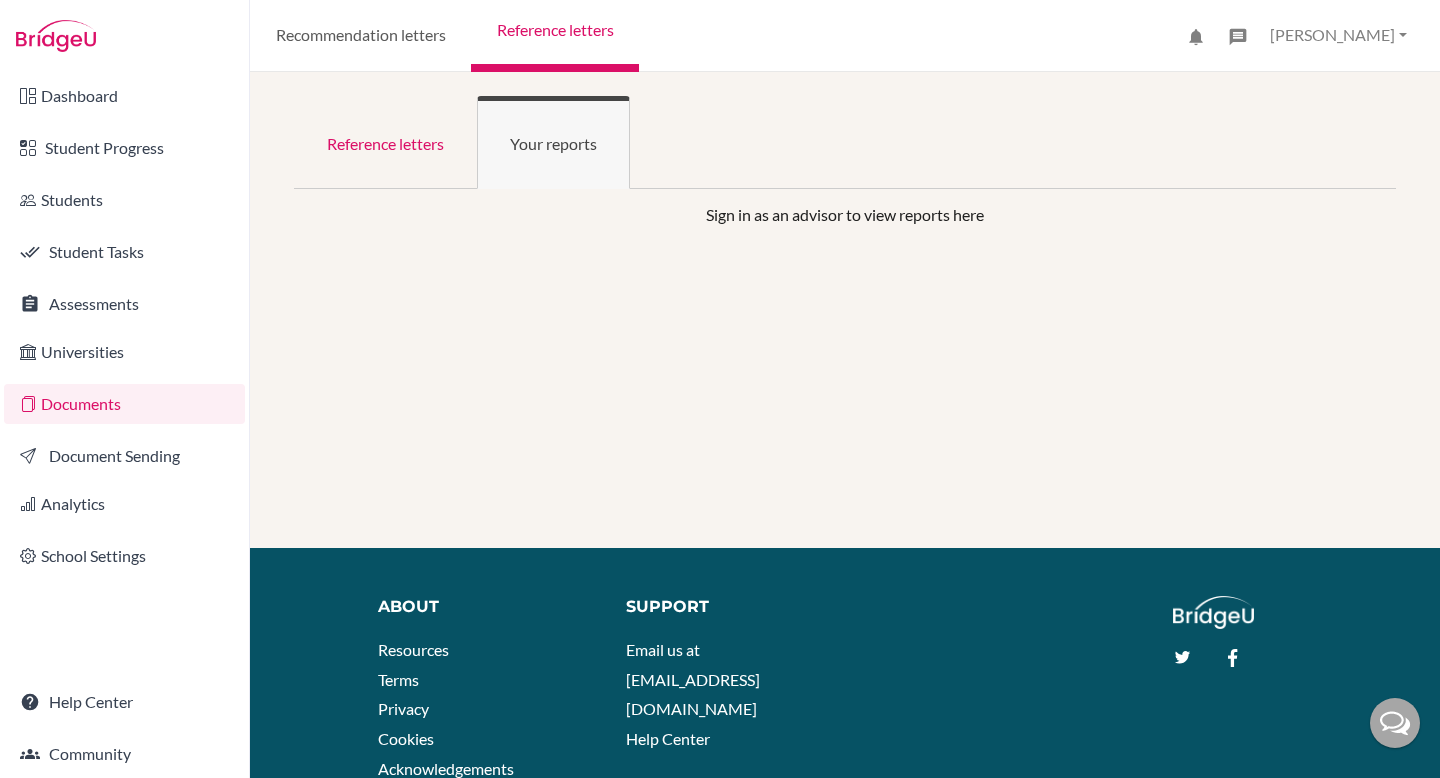 click on "Recommendation letters" at bounding box center (360, 36) 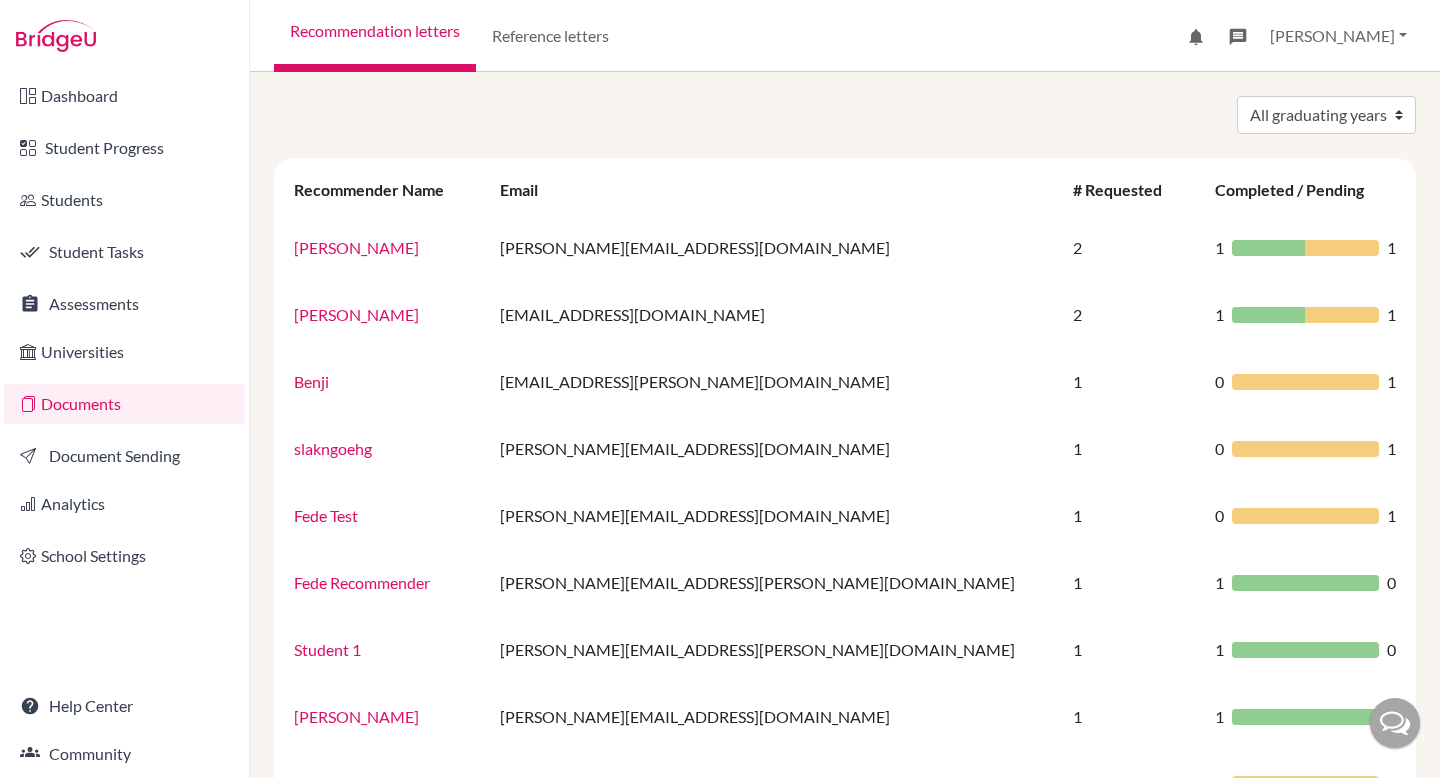 scroll, scrollTop: 0, scrollLeft: 0, axis: both 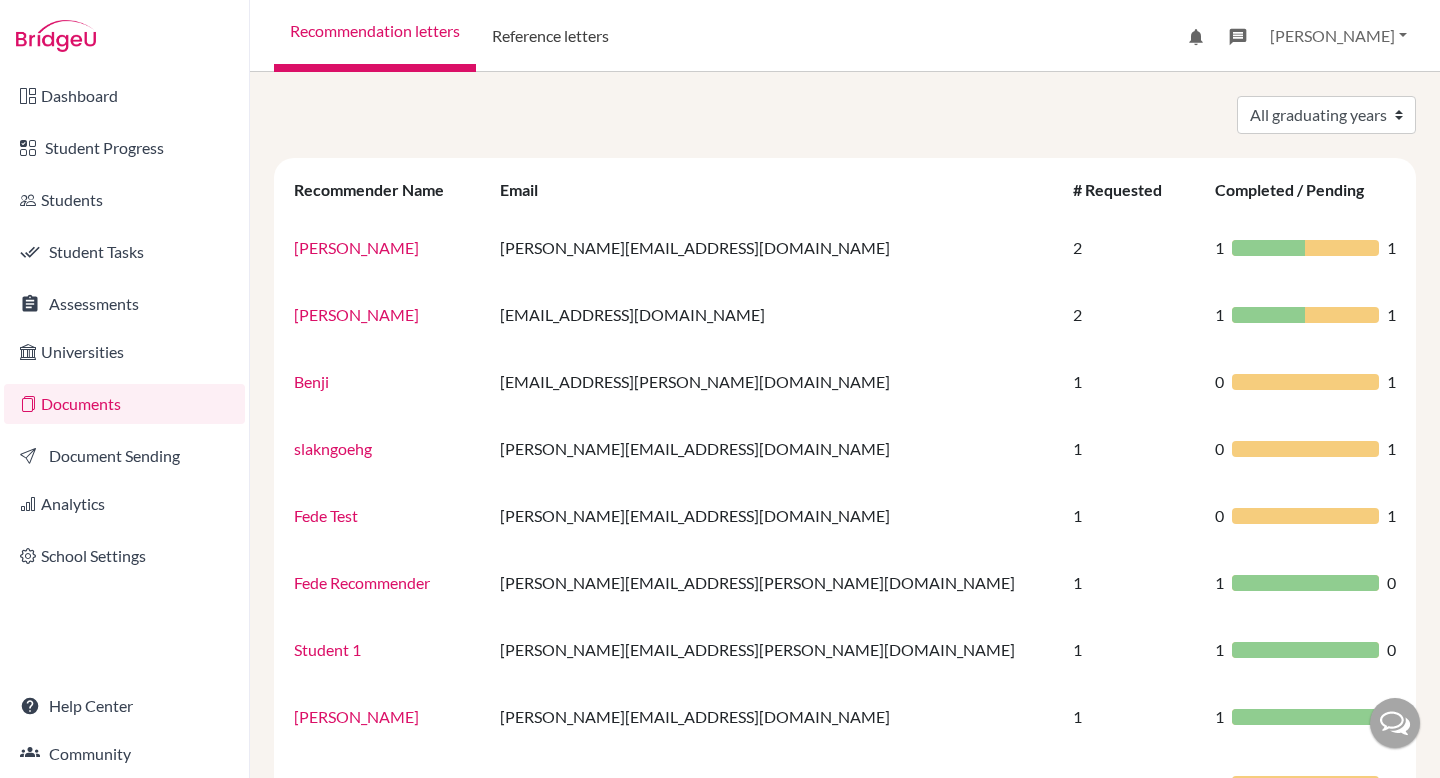 click on "Reference letters" at bounding box center (550, 36) 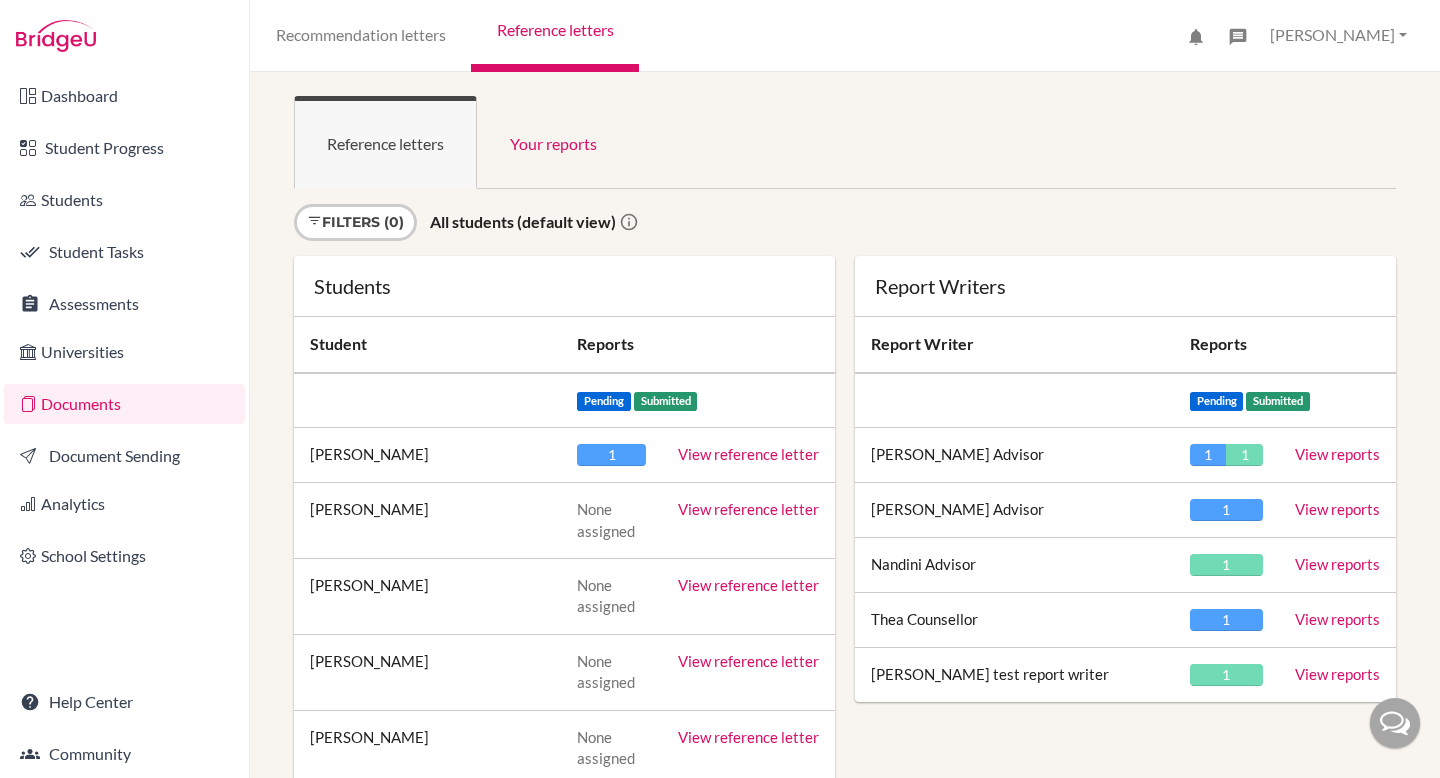 scroll, scrollTop: 0, scrollLeft: 0, axis: both 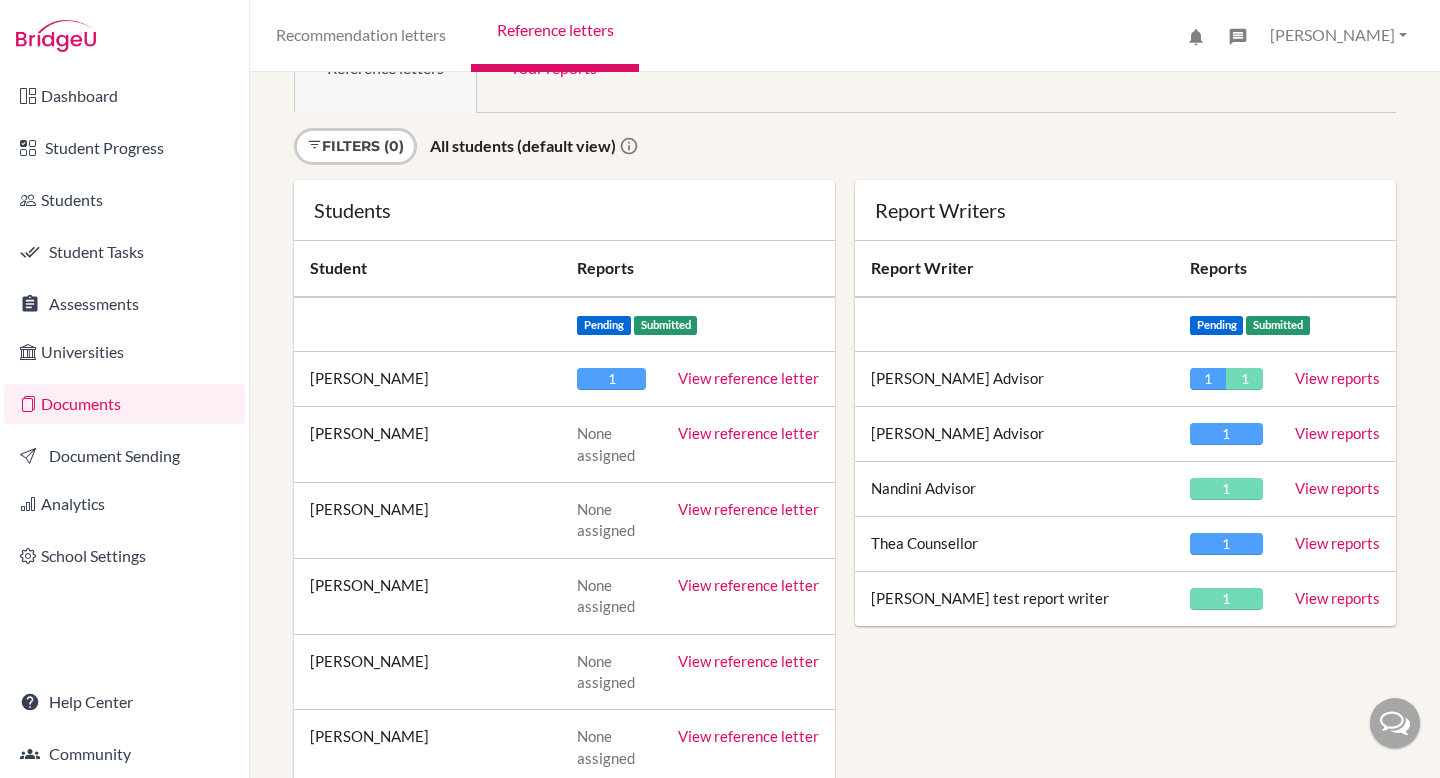 click on "View reference letter" at bounding box center (748, 433) 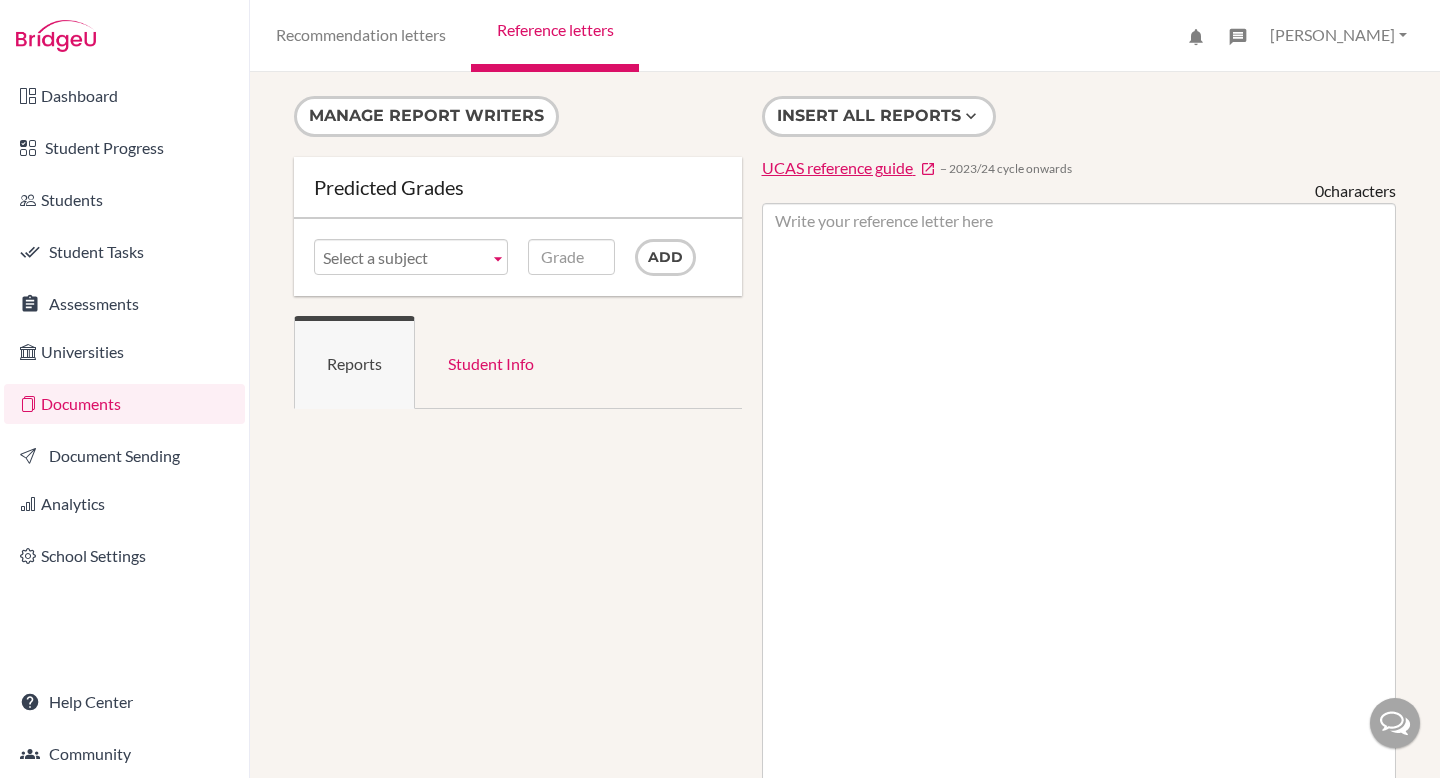 scroll, scrollTop: 0, scrollLeft: 0, axis: both 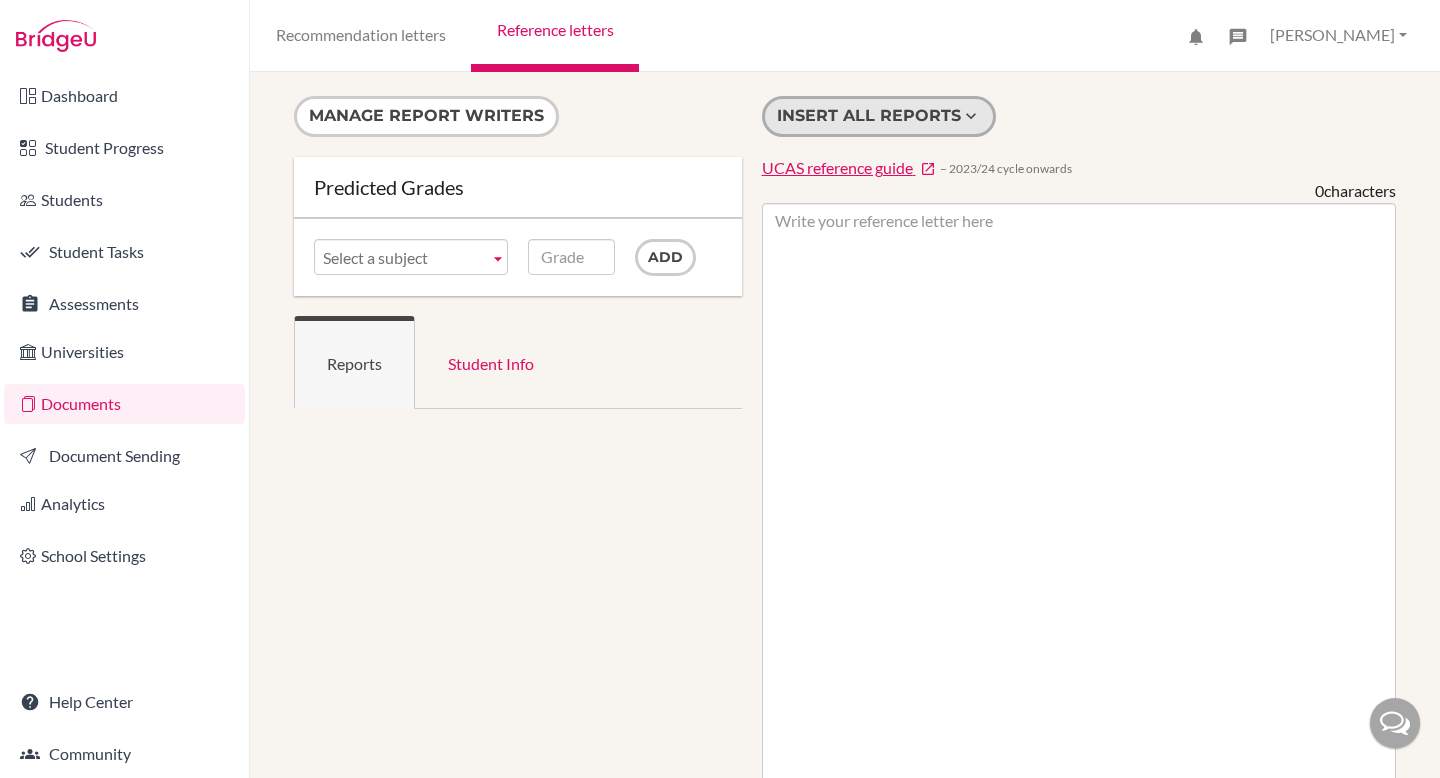 click on "Insert all reports" at bounding box center (879, 116) 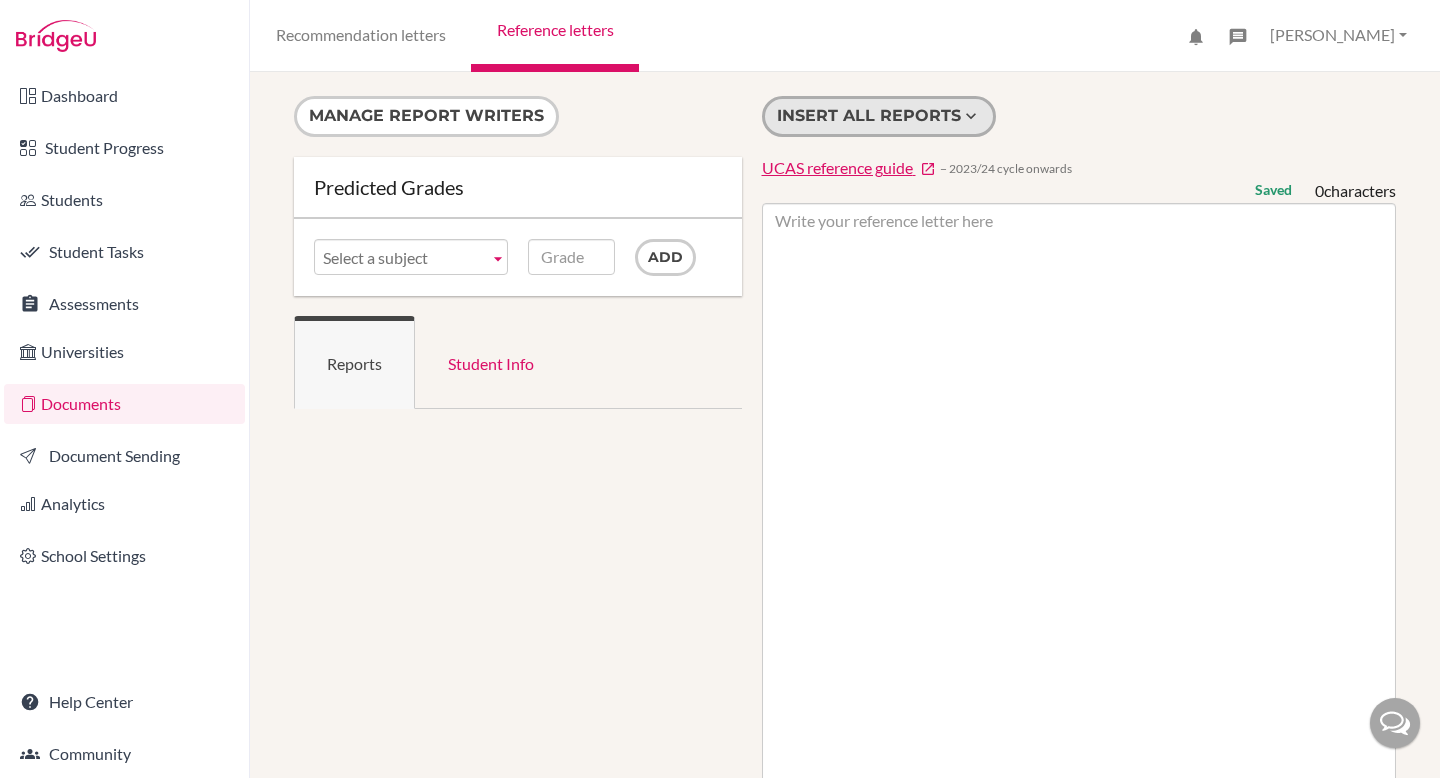 click on "Insert all reports" at bounding box center [879, 116] 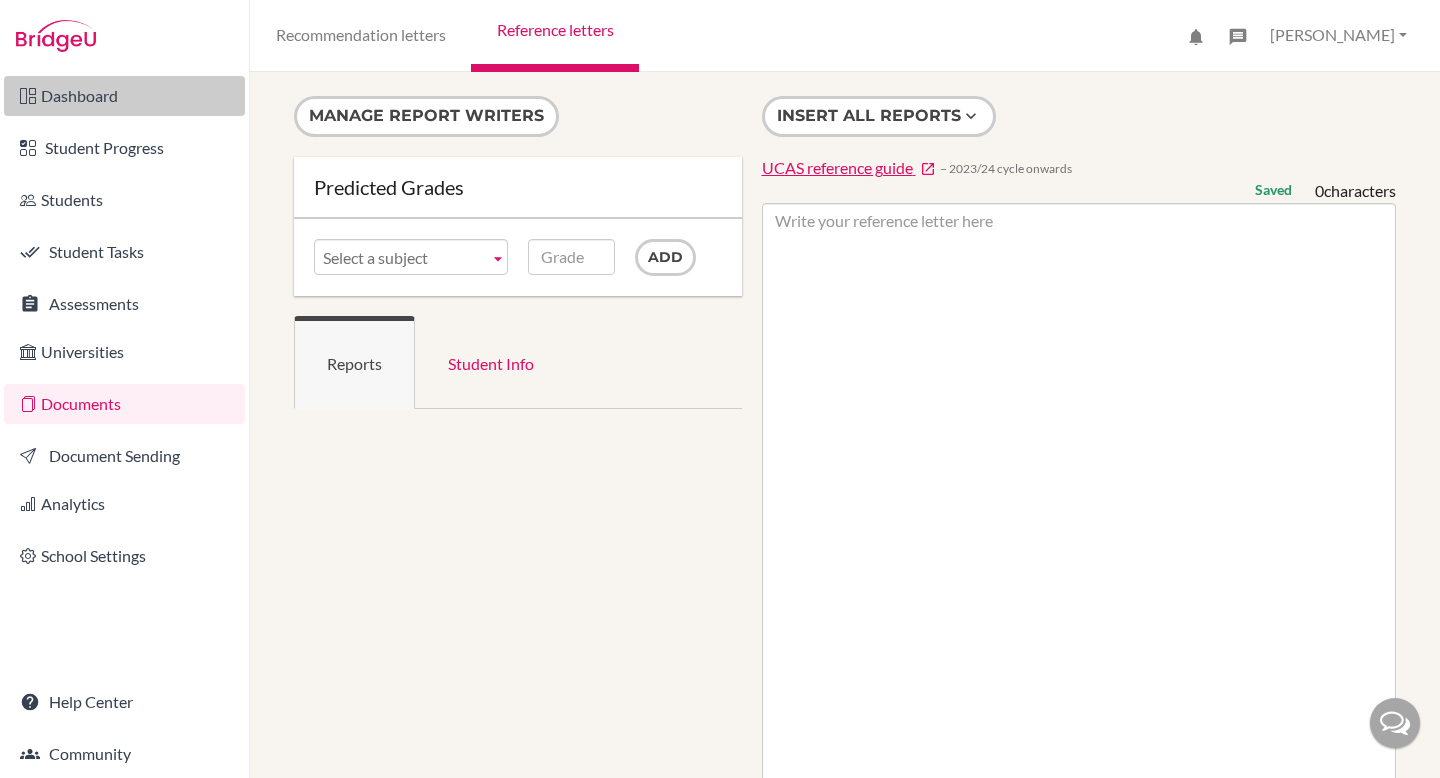 click on "Dashboard" at bounding box center [124, 96] 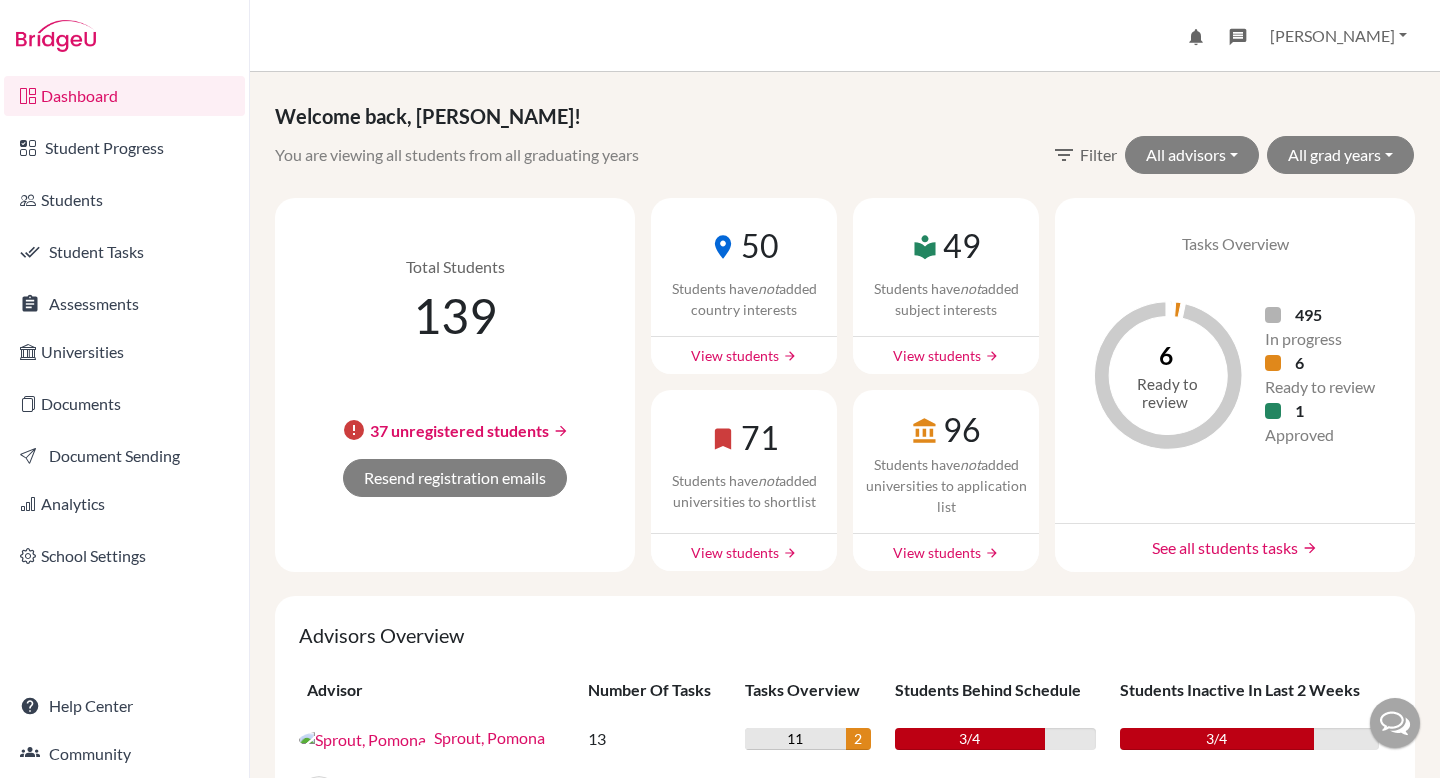 scroll, scrollTop: 0, scrollLeft: 0, axis: both 